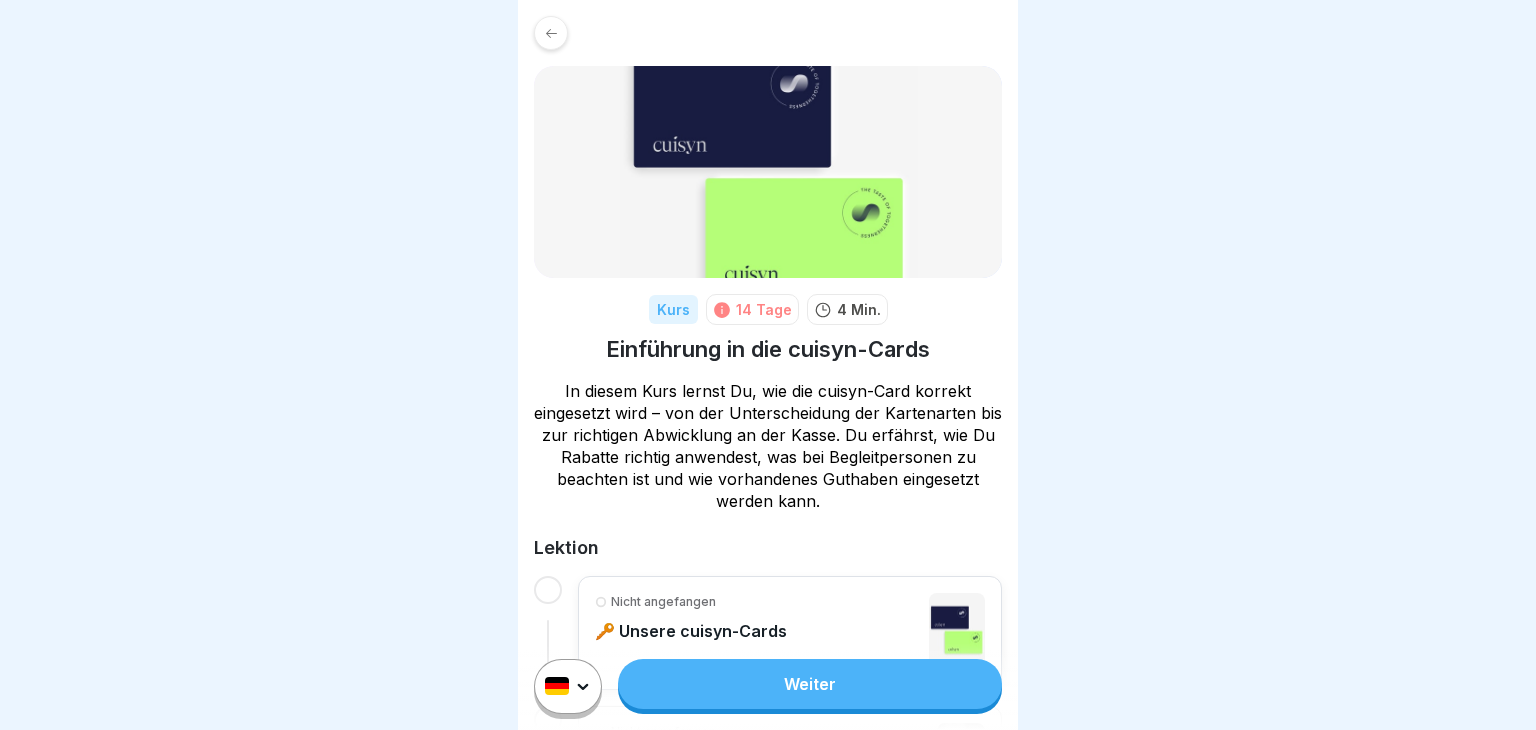 scroll, scrollTop: 0, scrollLeft: 0, axis: both 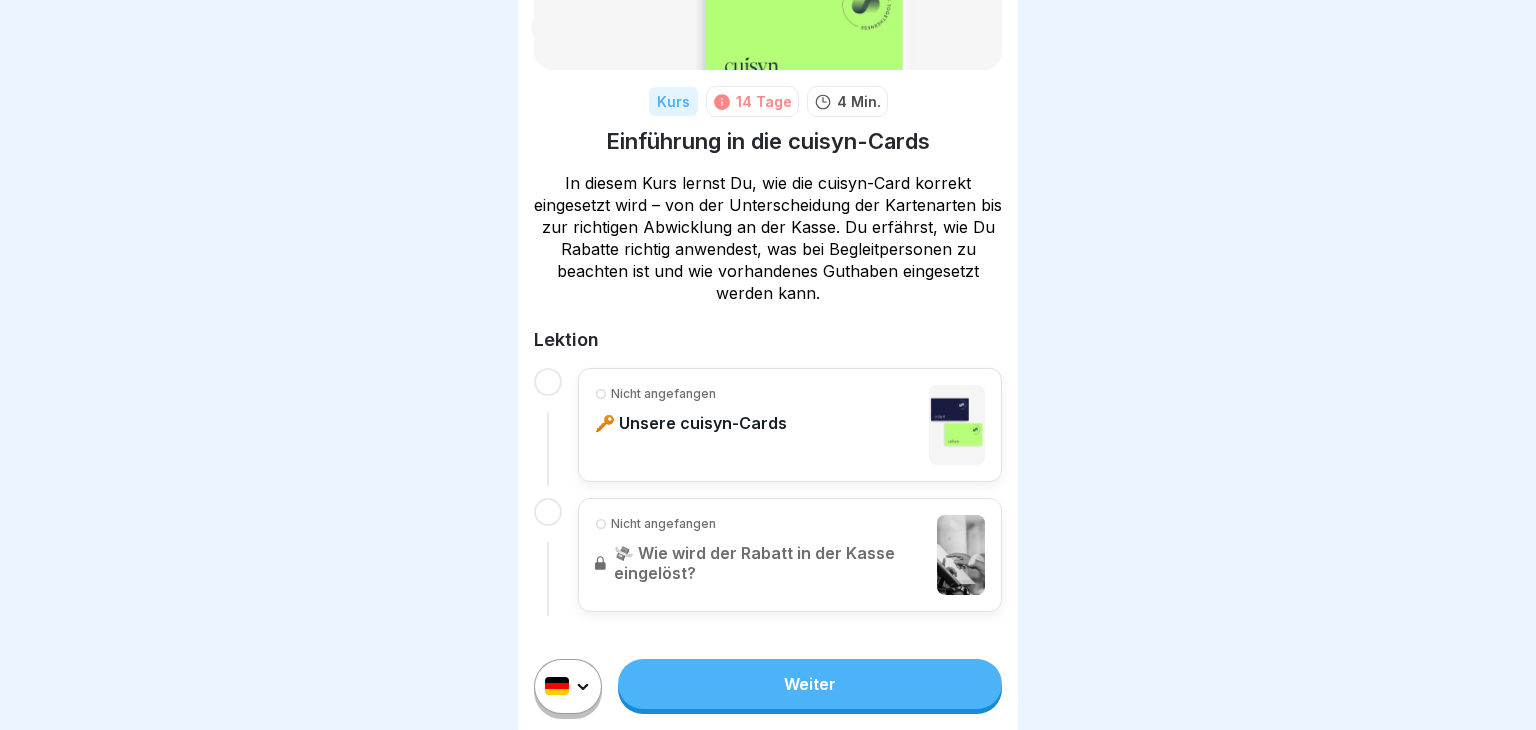 click on "Weiter" at bounding box center (810, 684) 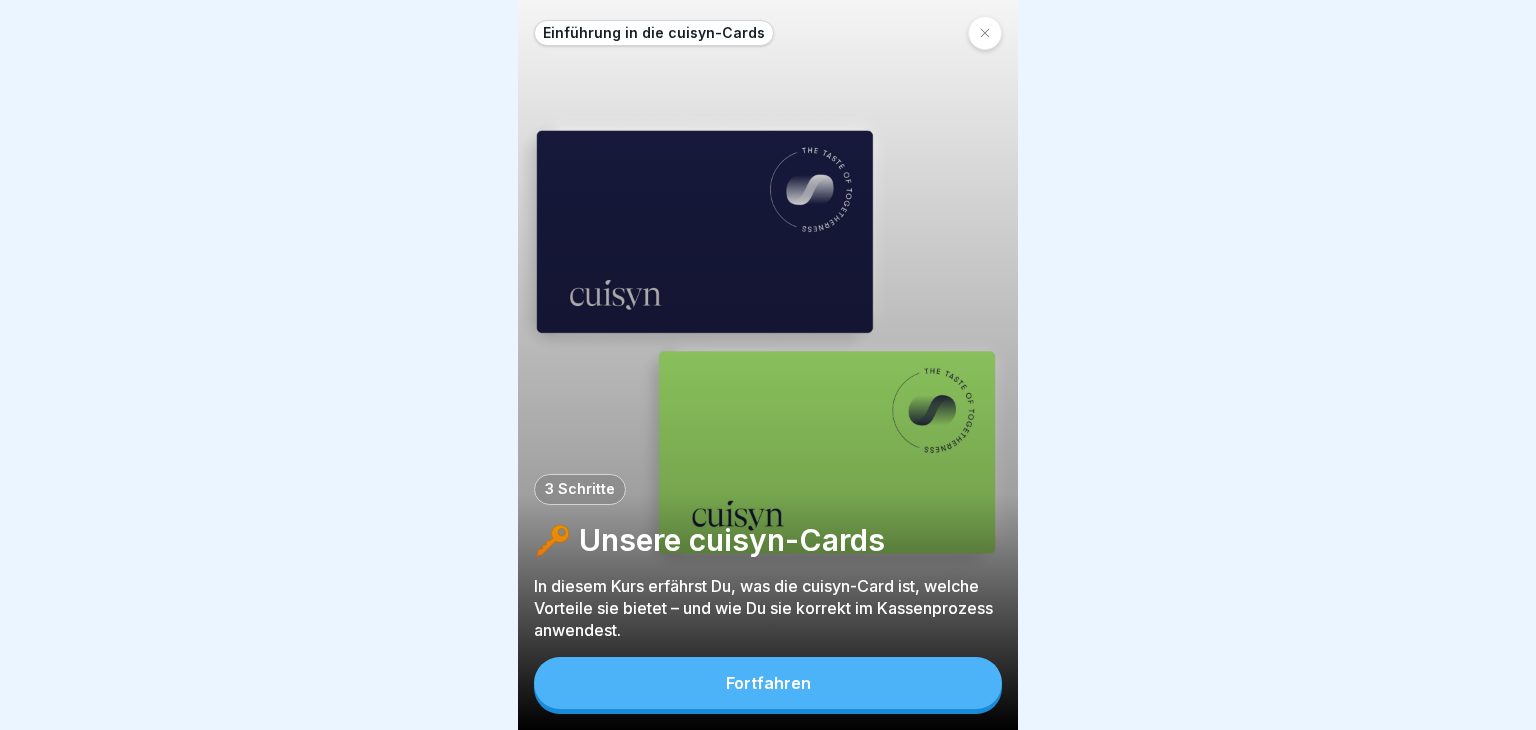 scroll, scrollTop: 0, scrollLeft: 0, axis: both 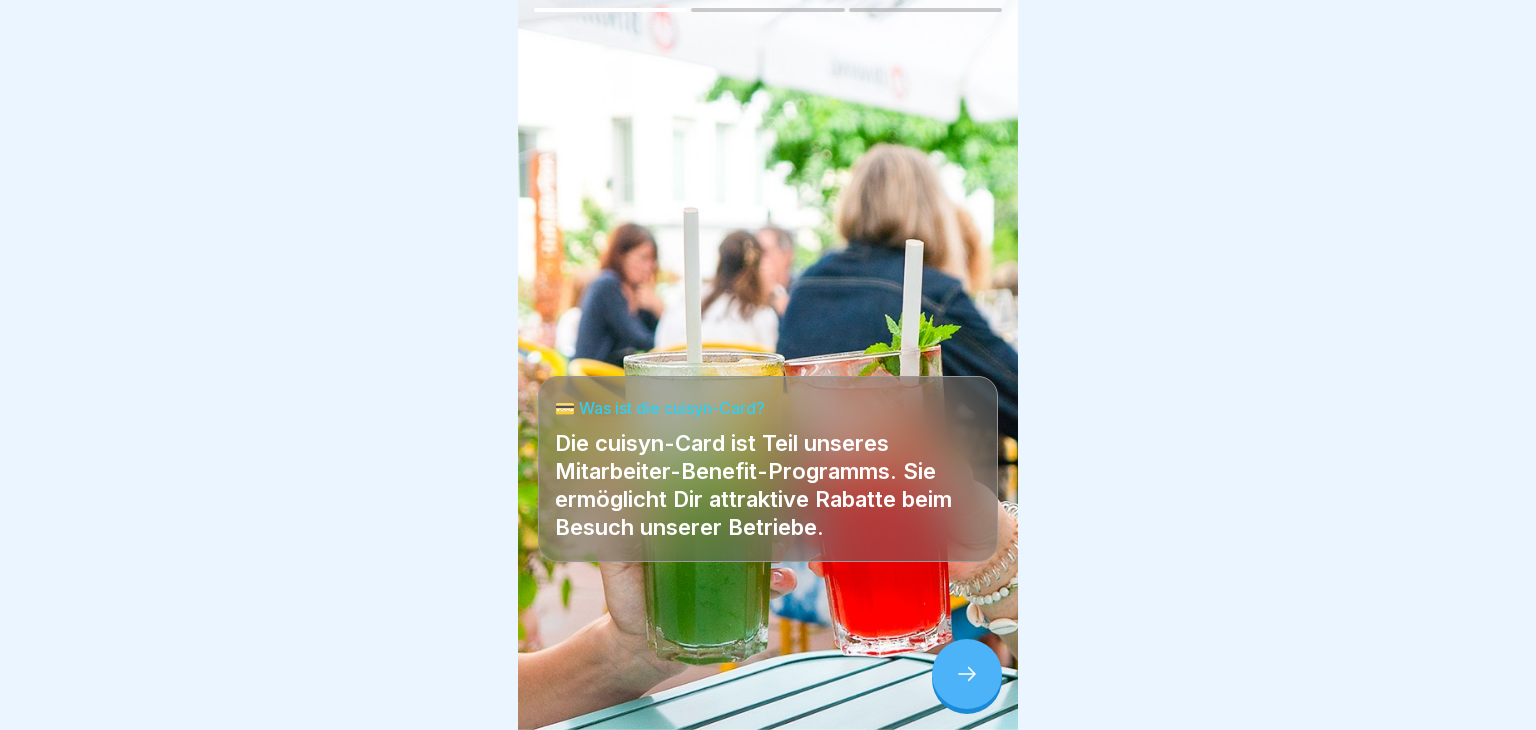 click 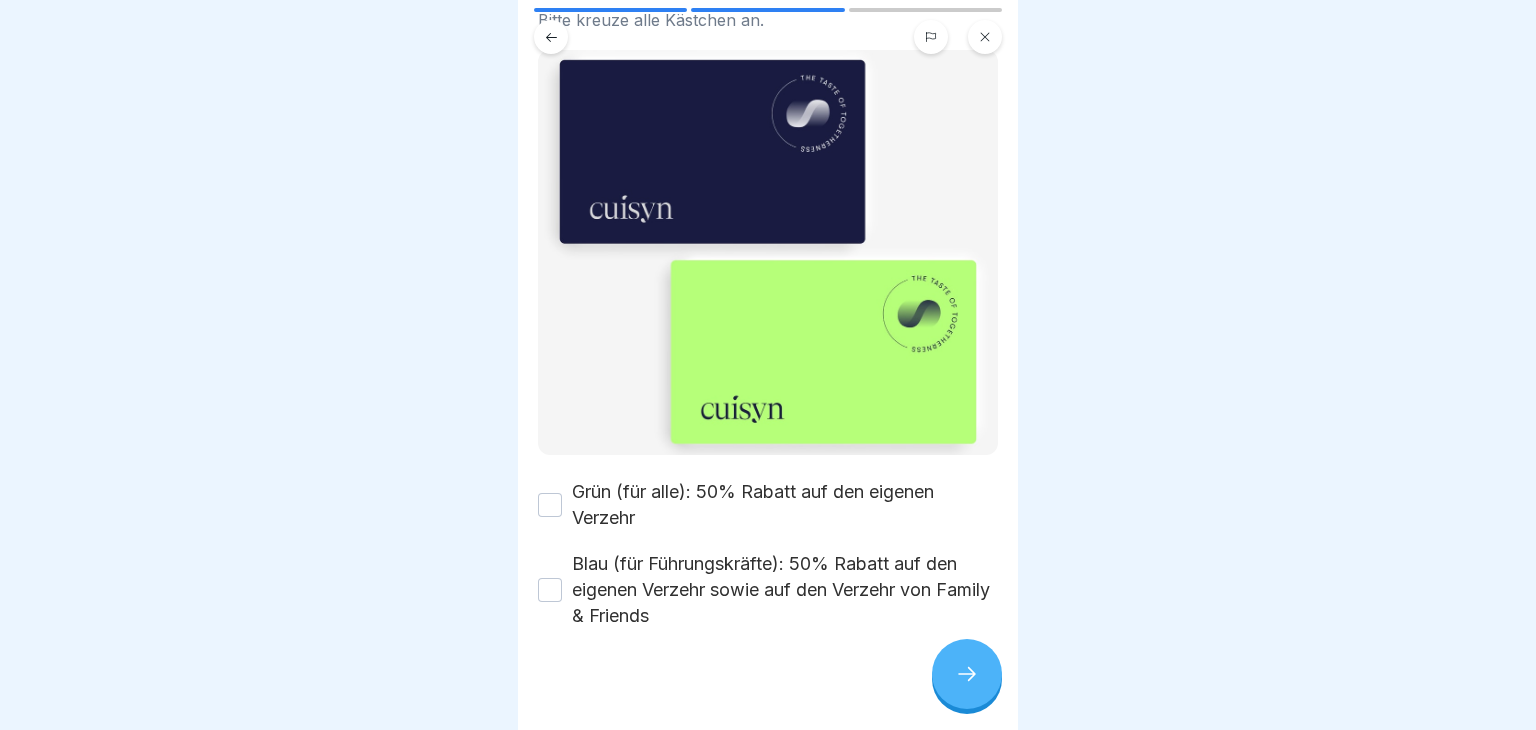 scroll, scrollTop: 171, scrollLeft: 0, axis: vertical 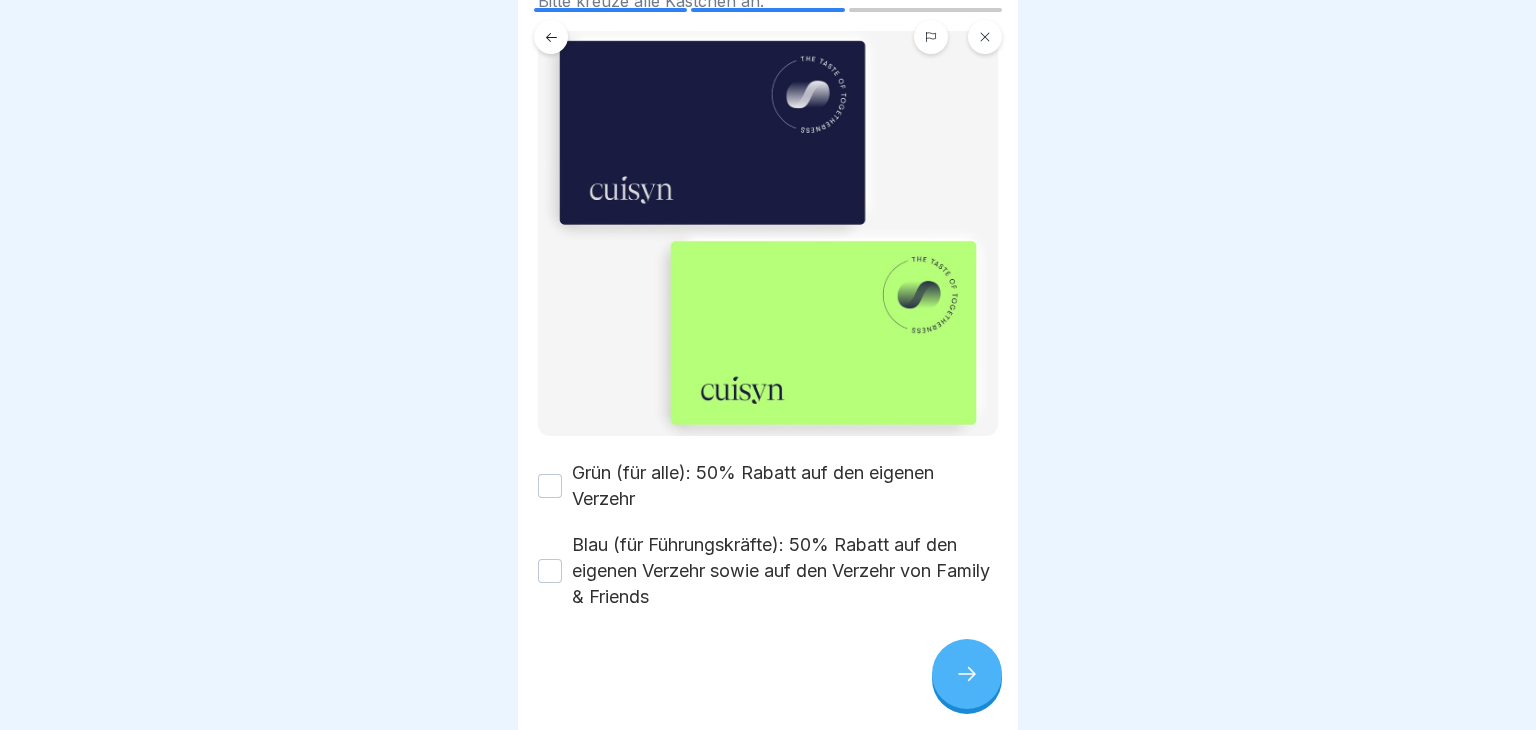 click on "Blau (für Führungskräfte): 50% Rabatt auf den eigenen Verzehr sowie auf den Verzehr von Family & Friends" at bounding box center [550, 571] 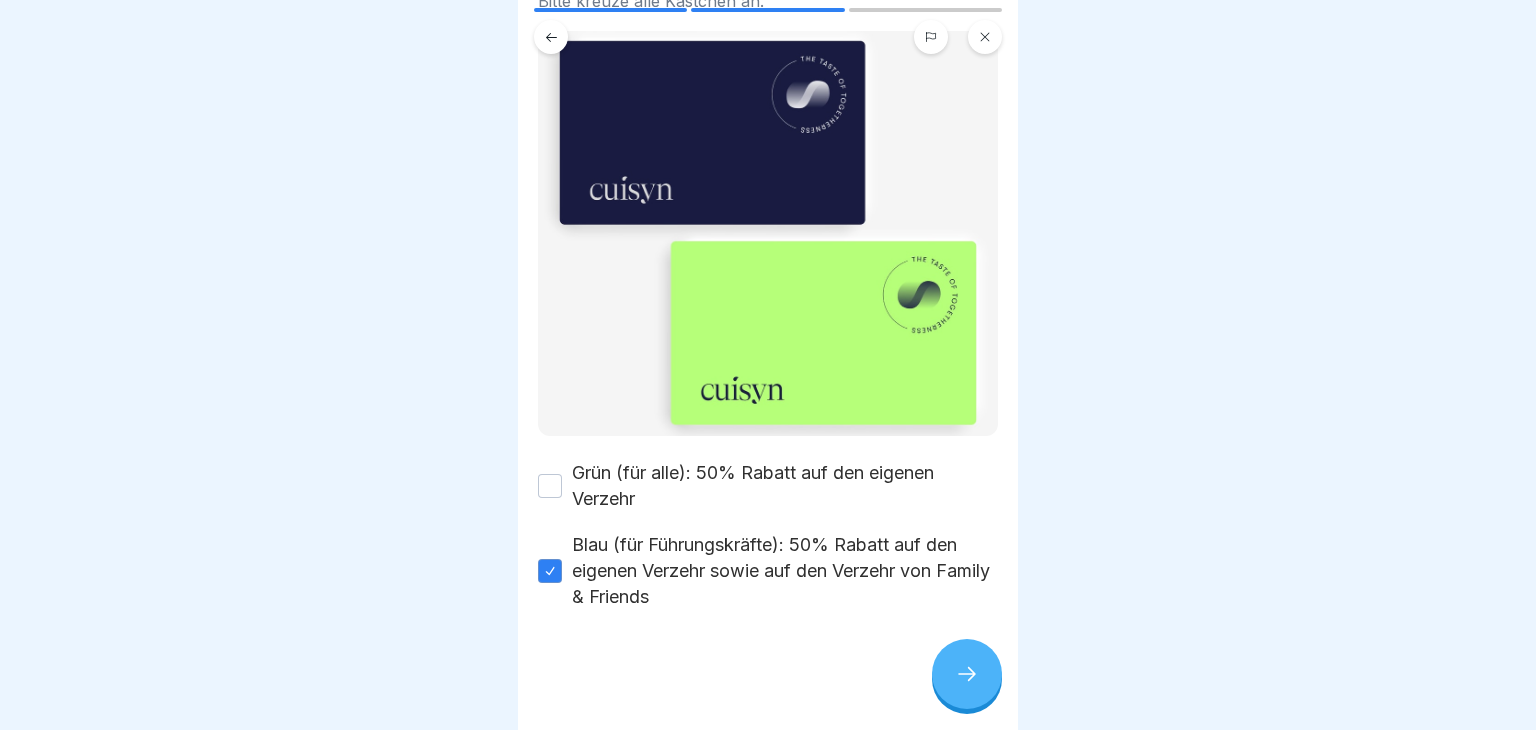 click on "Grün (für alle): 50% Rabatt auf den eigenen Verzehr" at bounding box center (550, 486) 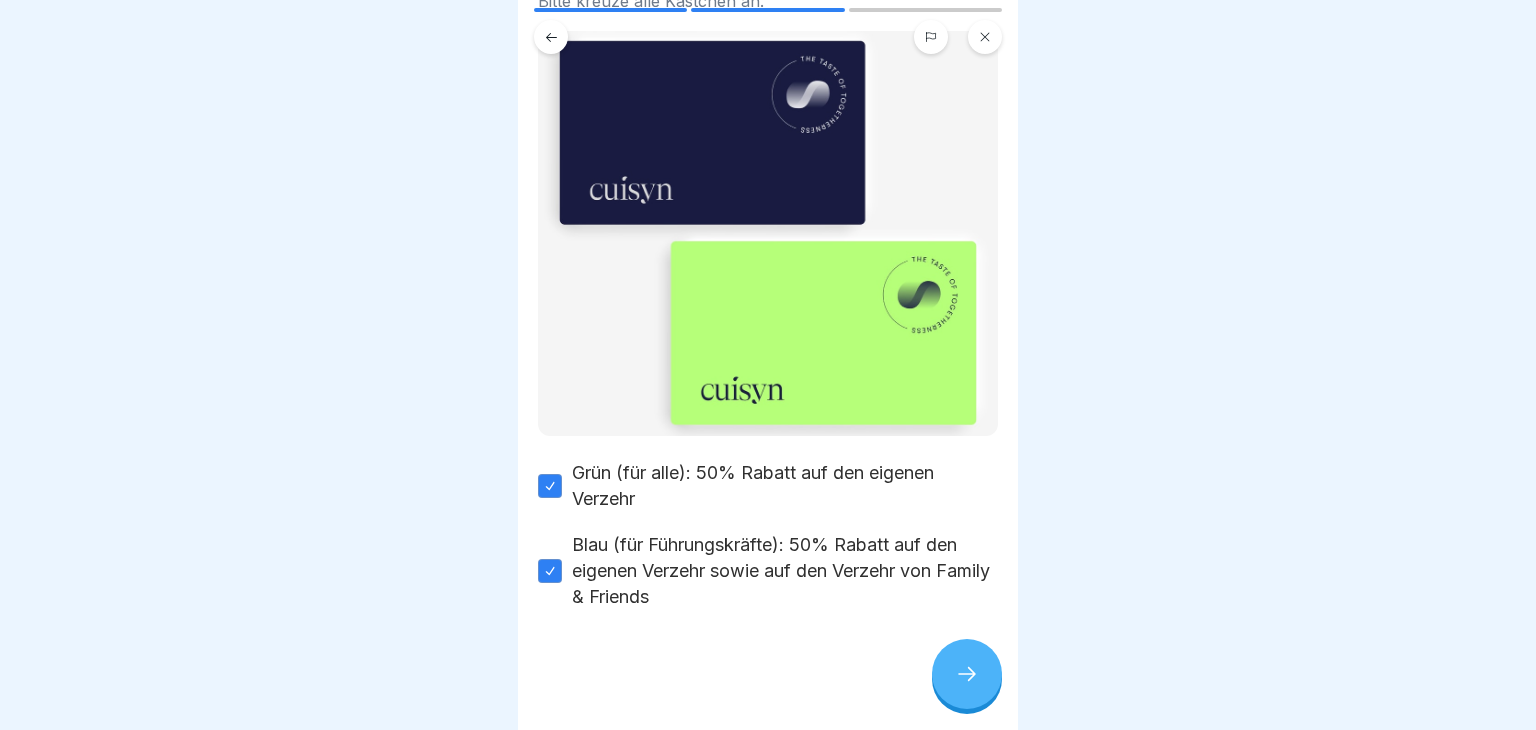 click 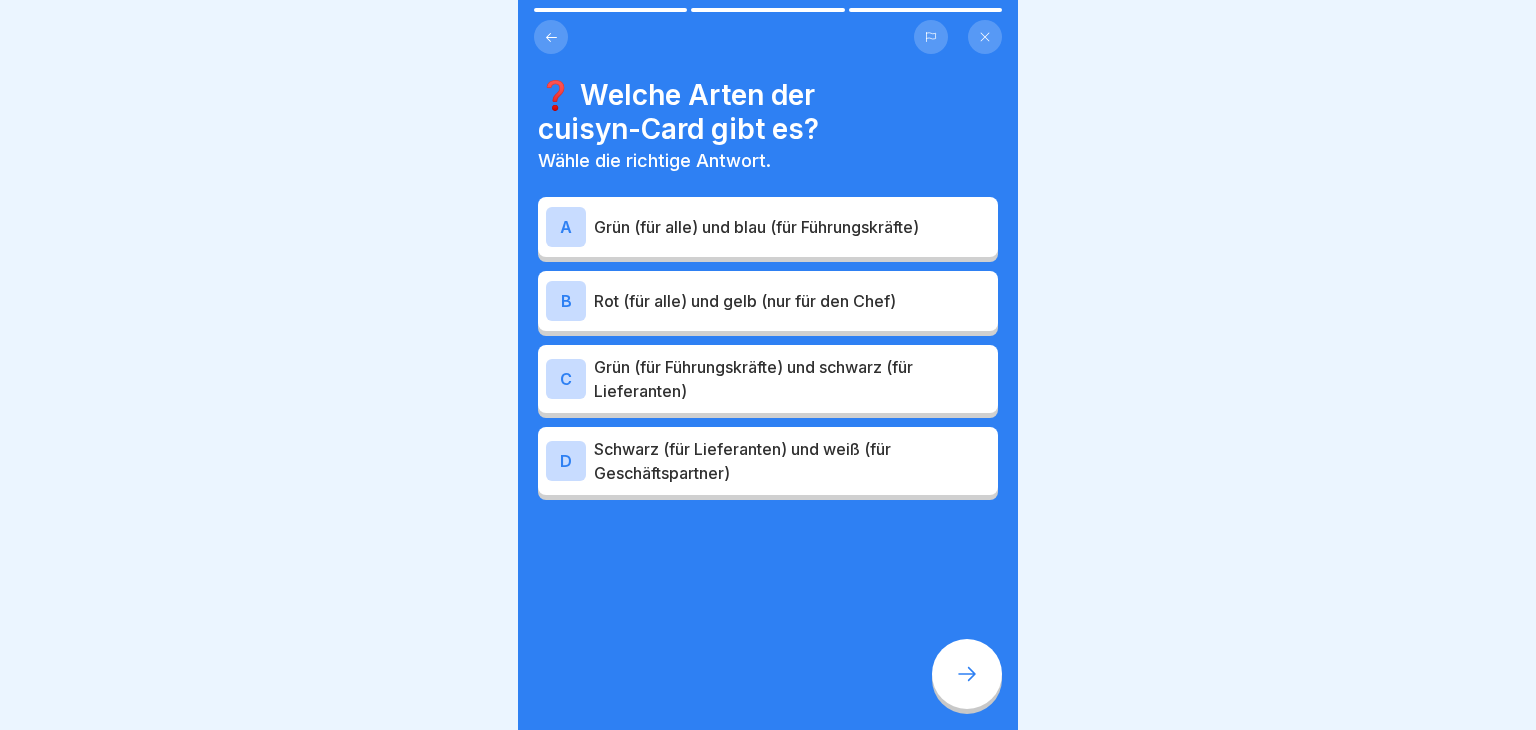 click on "A Grün (für alle) und blau (für Führungskräfte)" at bounding box center (768, 227) 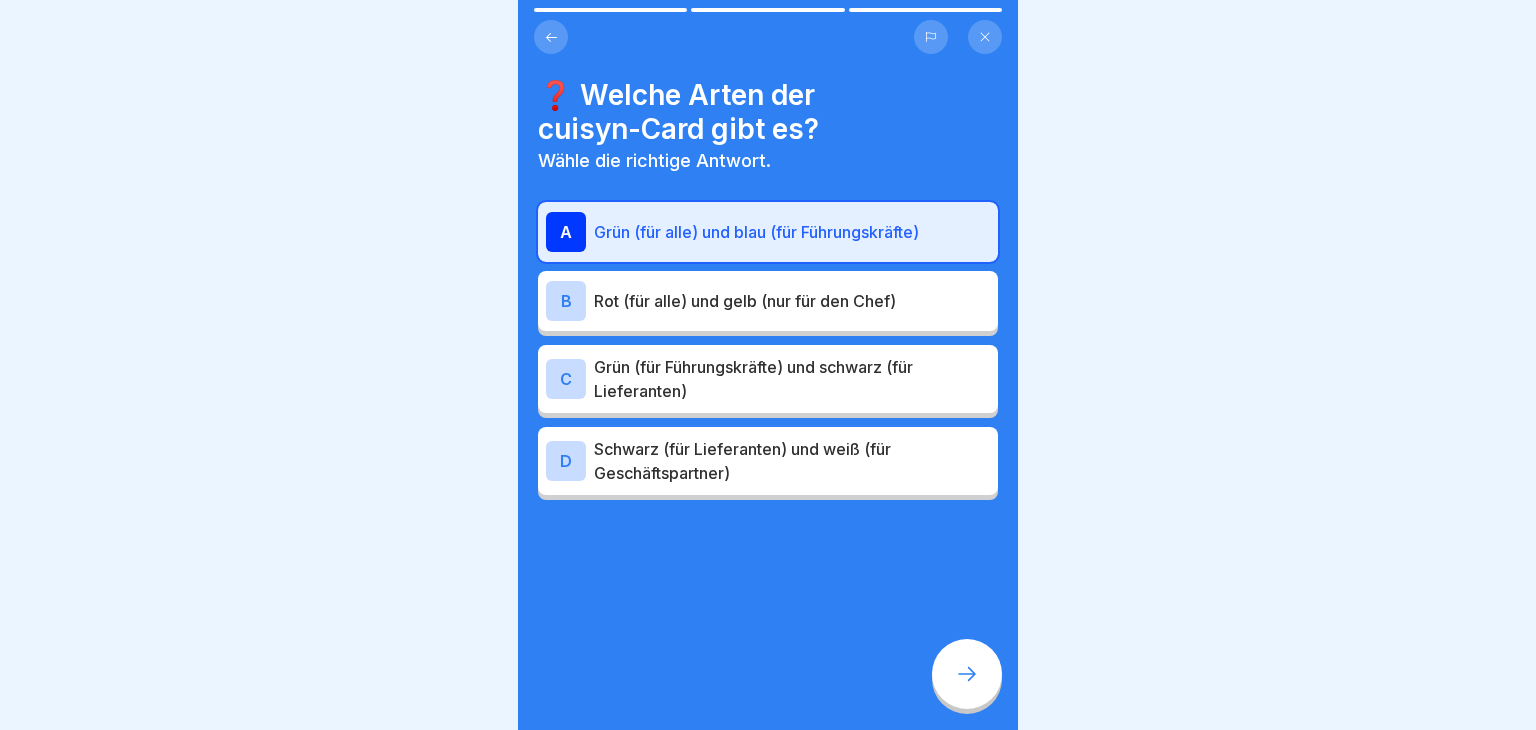 click 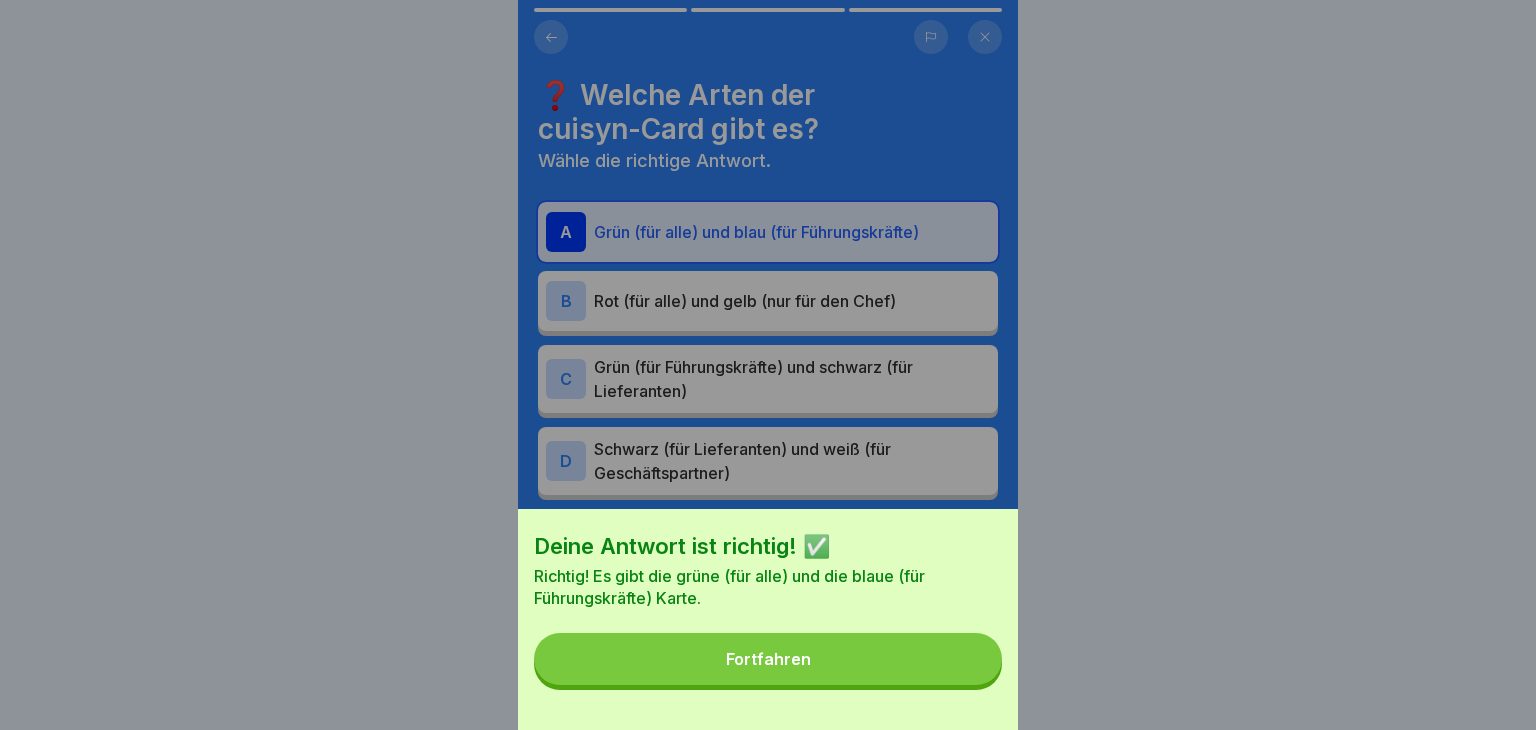 click on "Fortfahren" at bounding box center [768, 659] 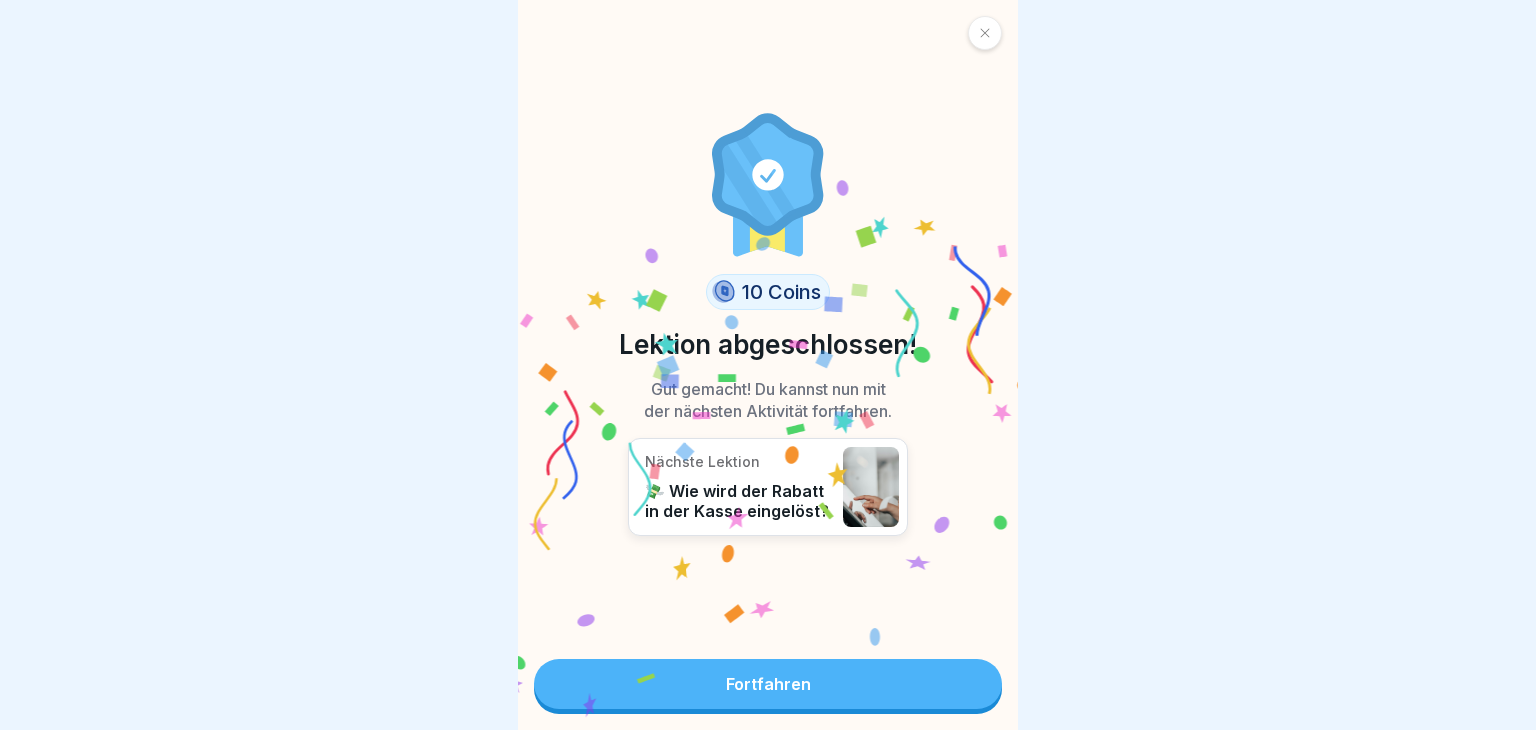 click on "Fortfahren" at bounding box center (768, 684) 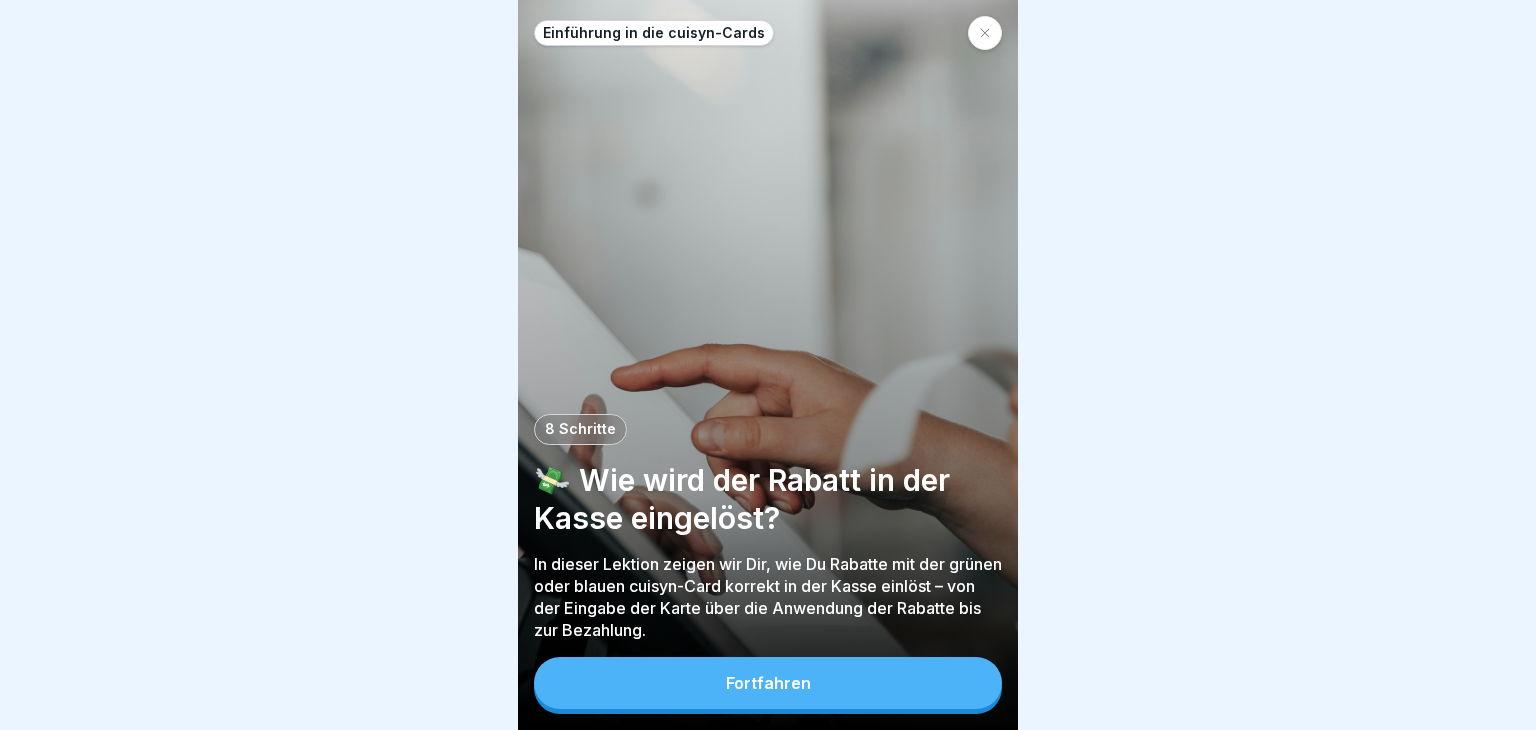 click on "Fortfahren" at bounding box center [768, 683] 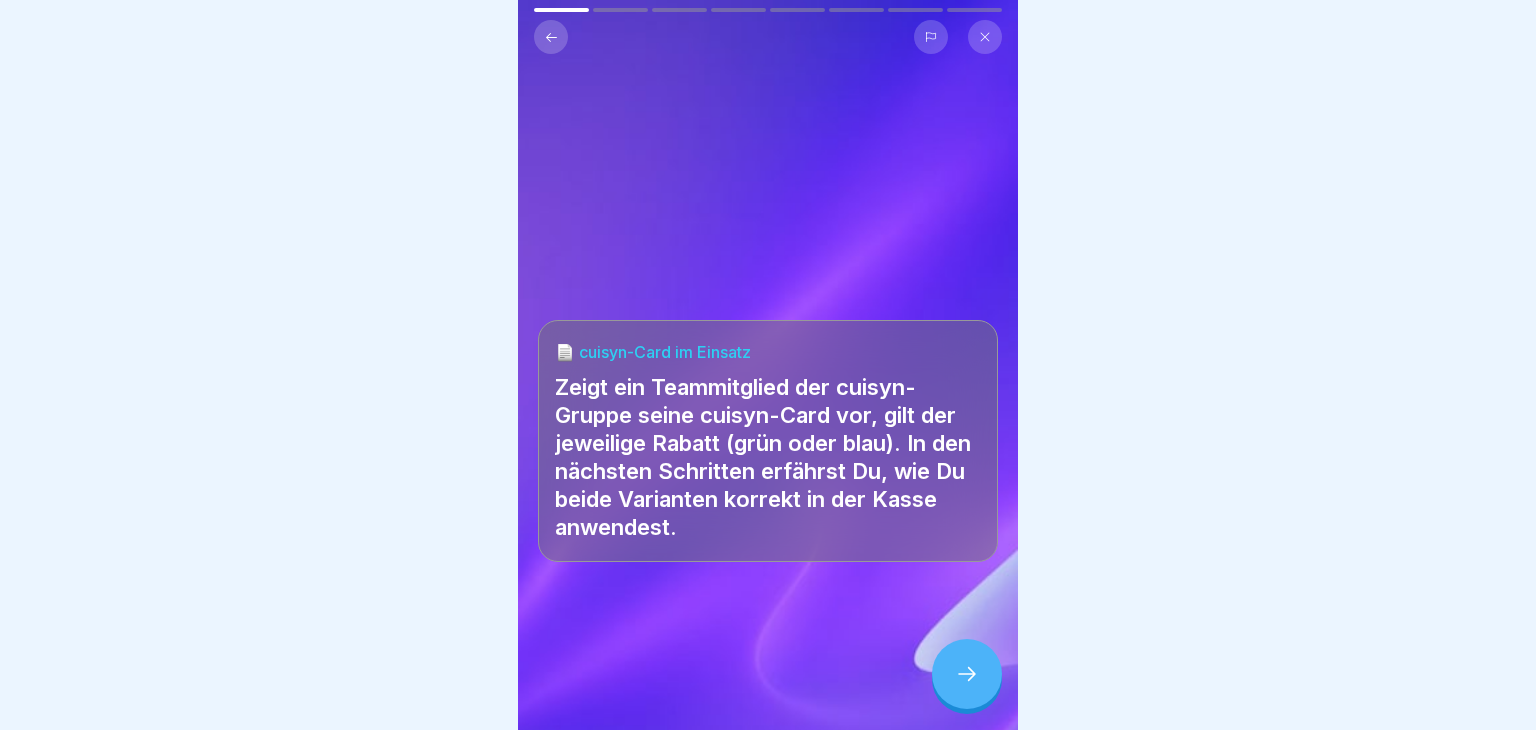 click 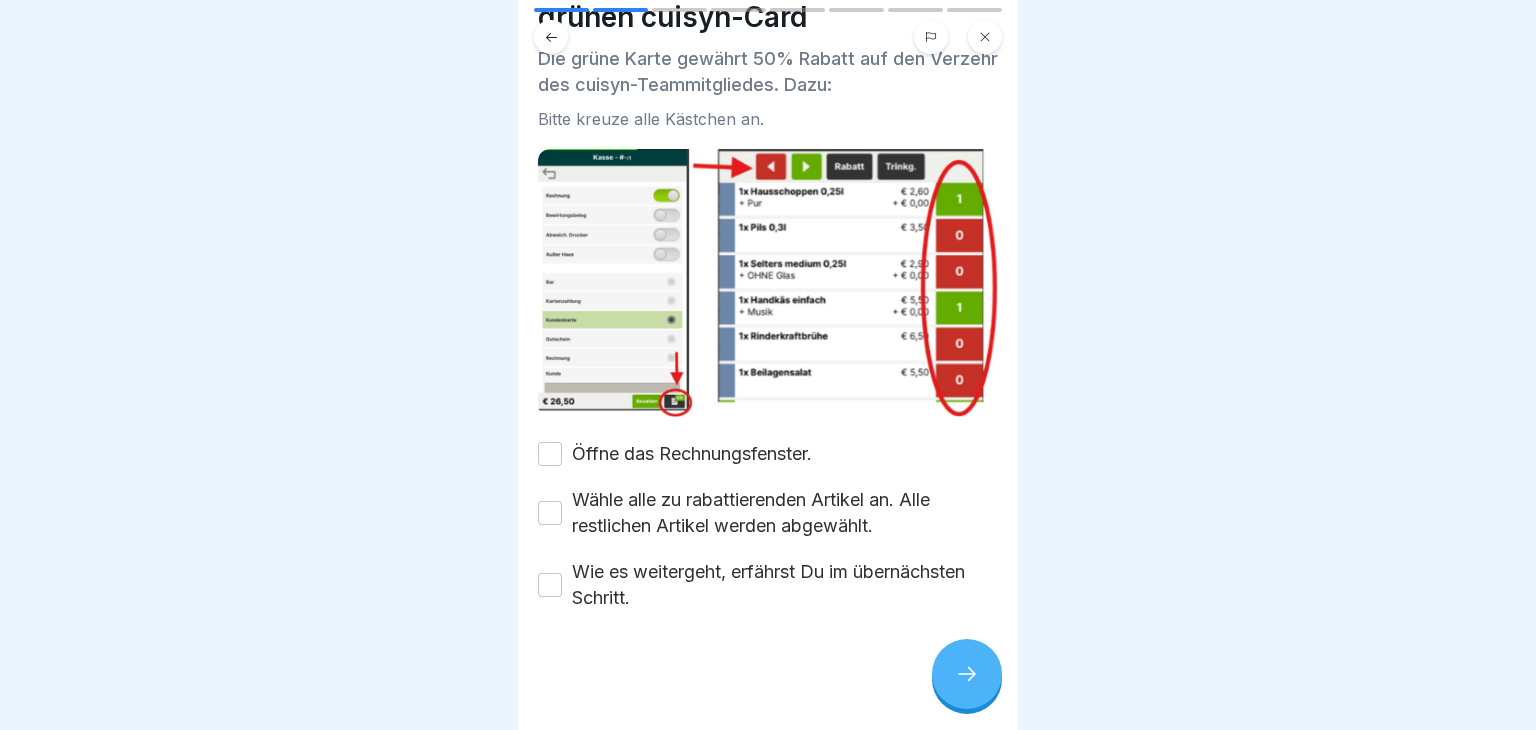scroll, scrollTop: 113, scrollLeft: 0, axis: vertical 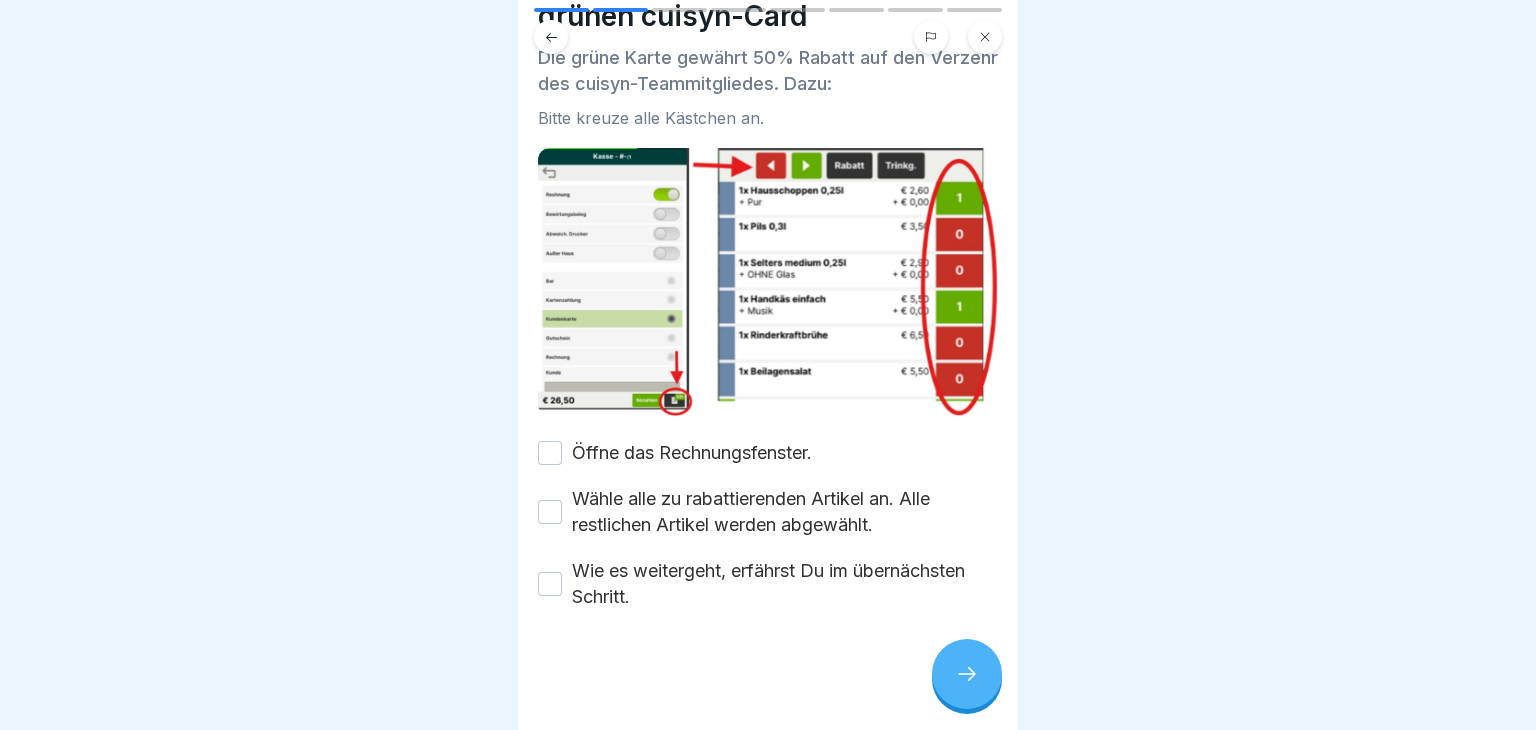click on "Öffne das Rechnungsfenster." at bounding box center (550, 453) 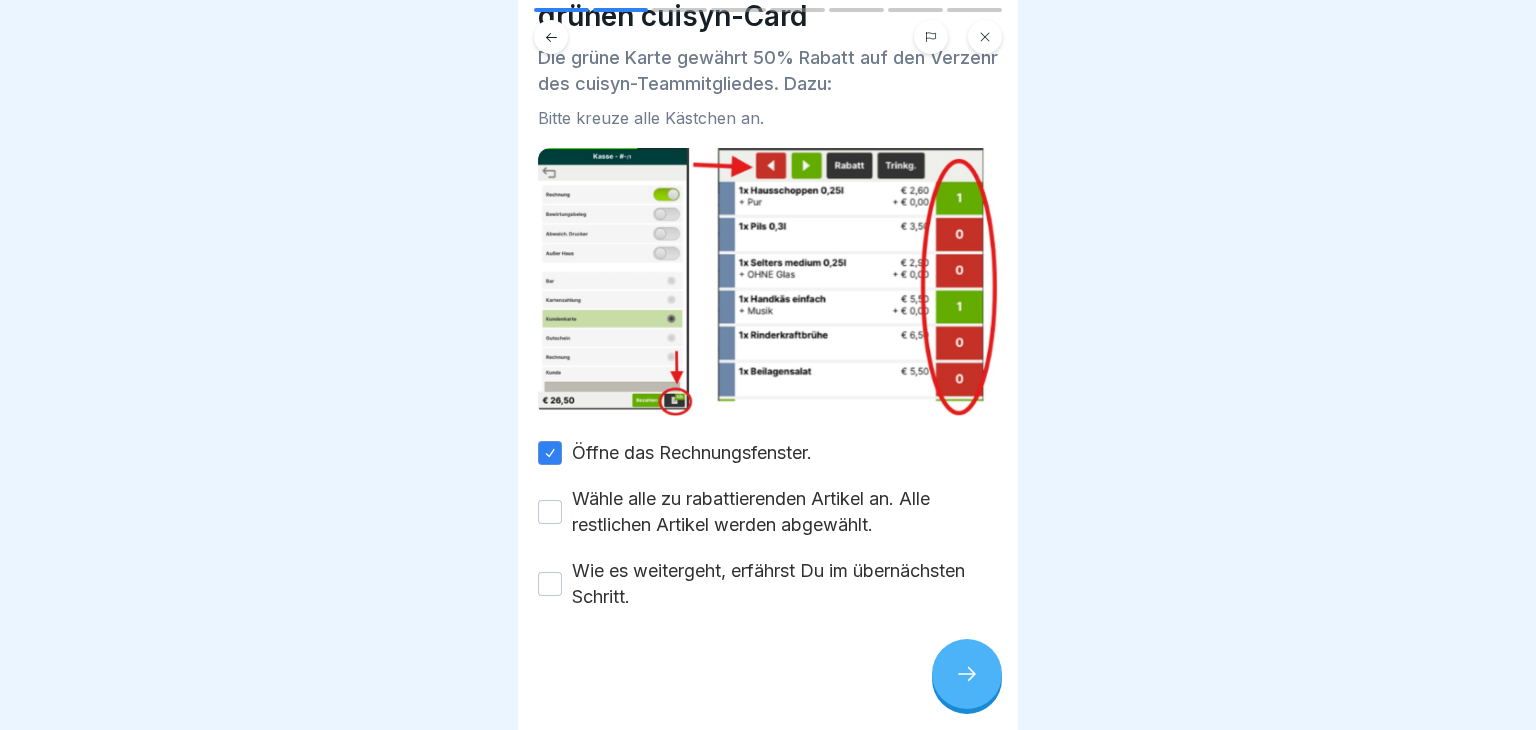 click on "Wähle alle zu rabattierenden Artikel an. Alle restlichen Artikel werden abgewählt." at bounding box center (550, 512) 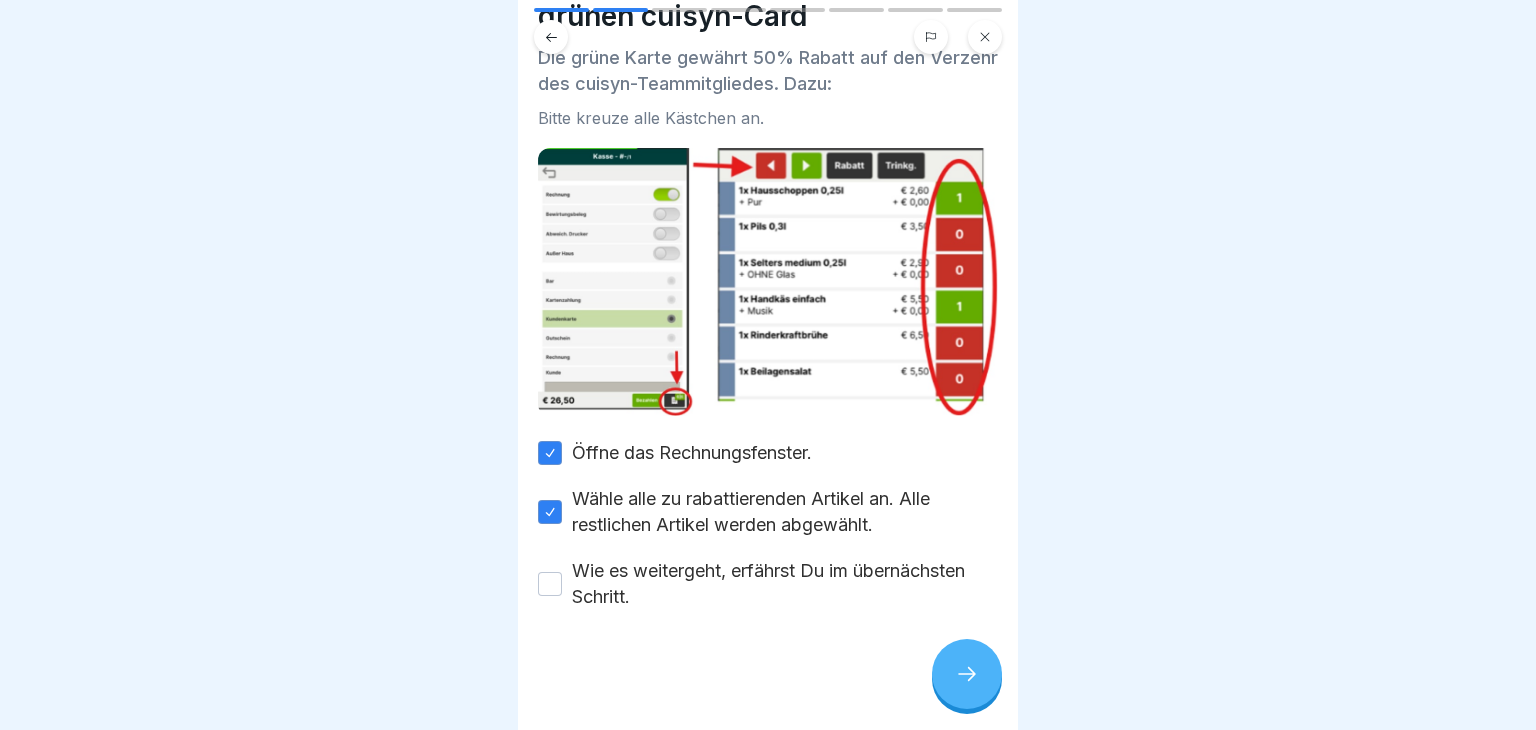 click on "Wie es weitergeht, erfährst Du im übernächsten Schritt." at bounding box center [550, 584] 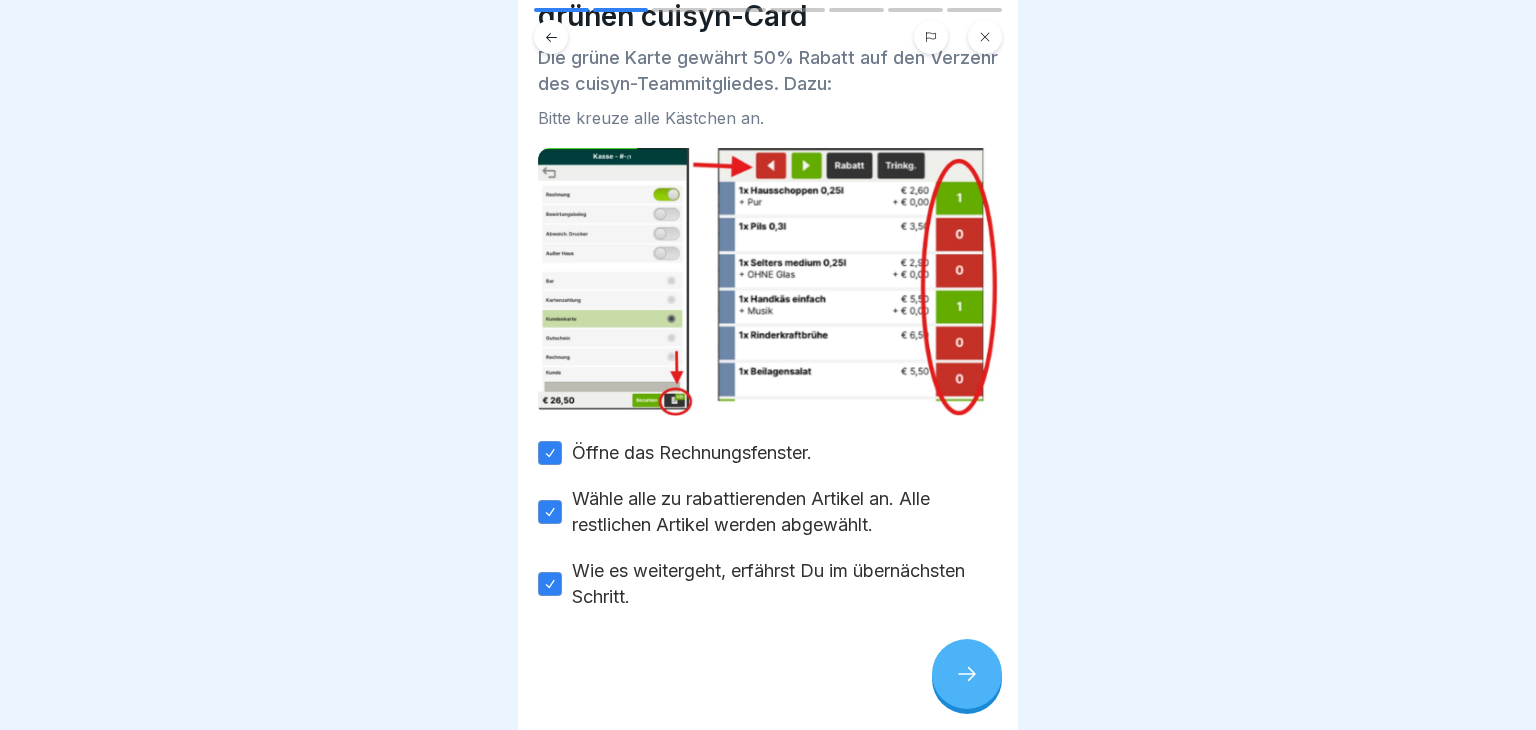 click at bounding box center (967, 674) 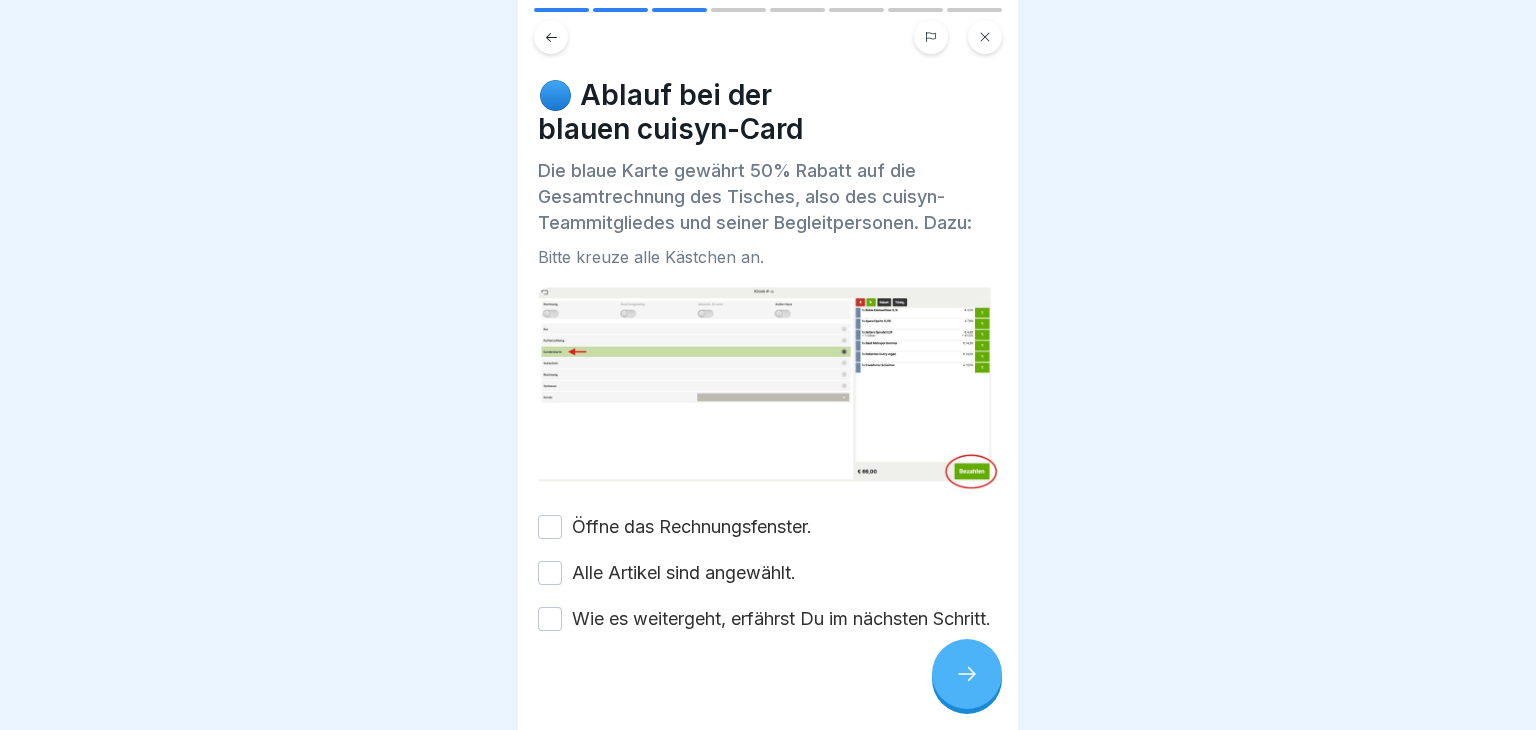 scroll, scrollTop: 48, scrollLeft: 0, axis: vertical 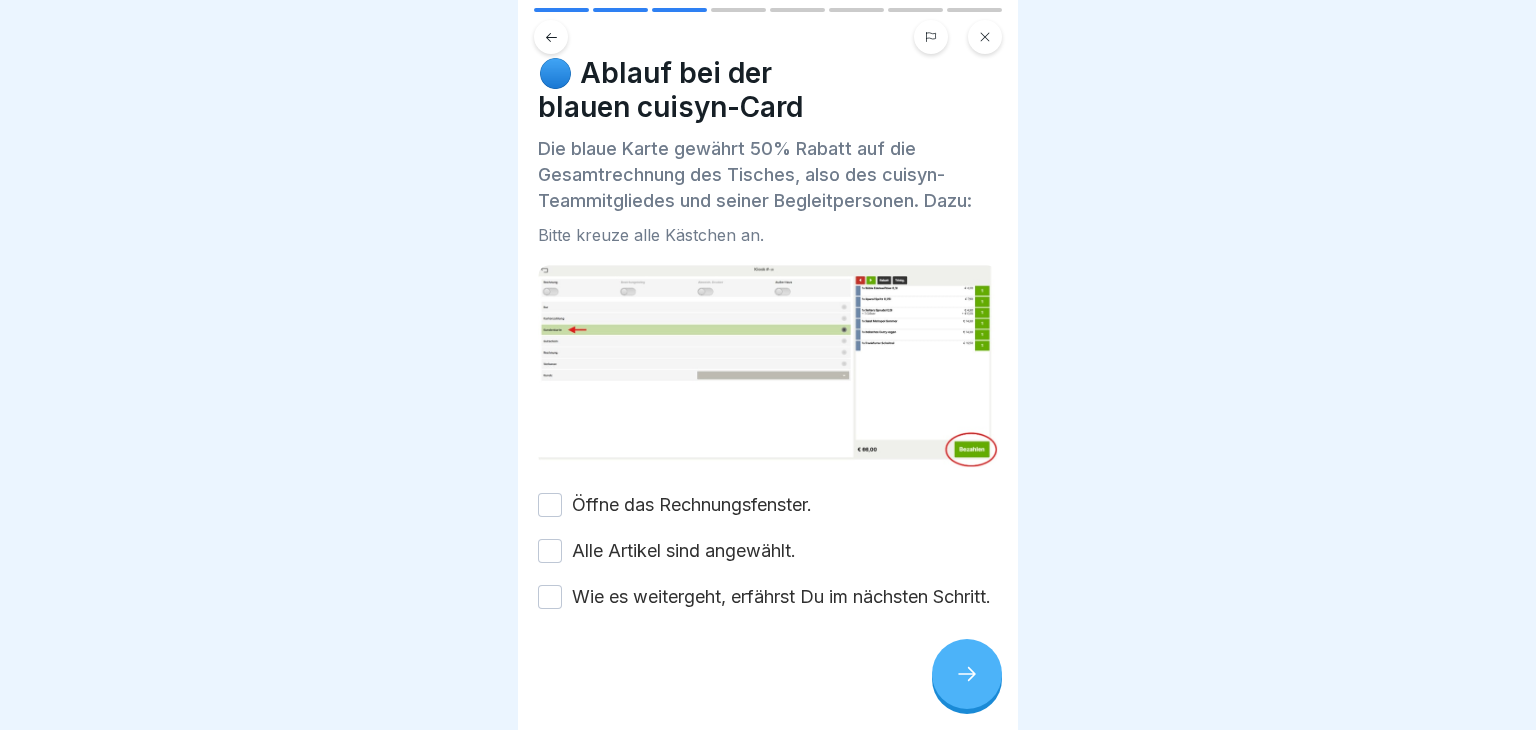 click on "Öffne das Rechnungsfenster." at bounding box center (550, 505) 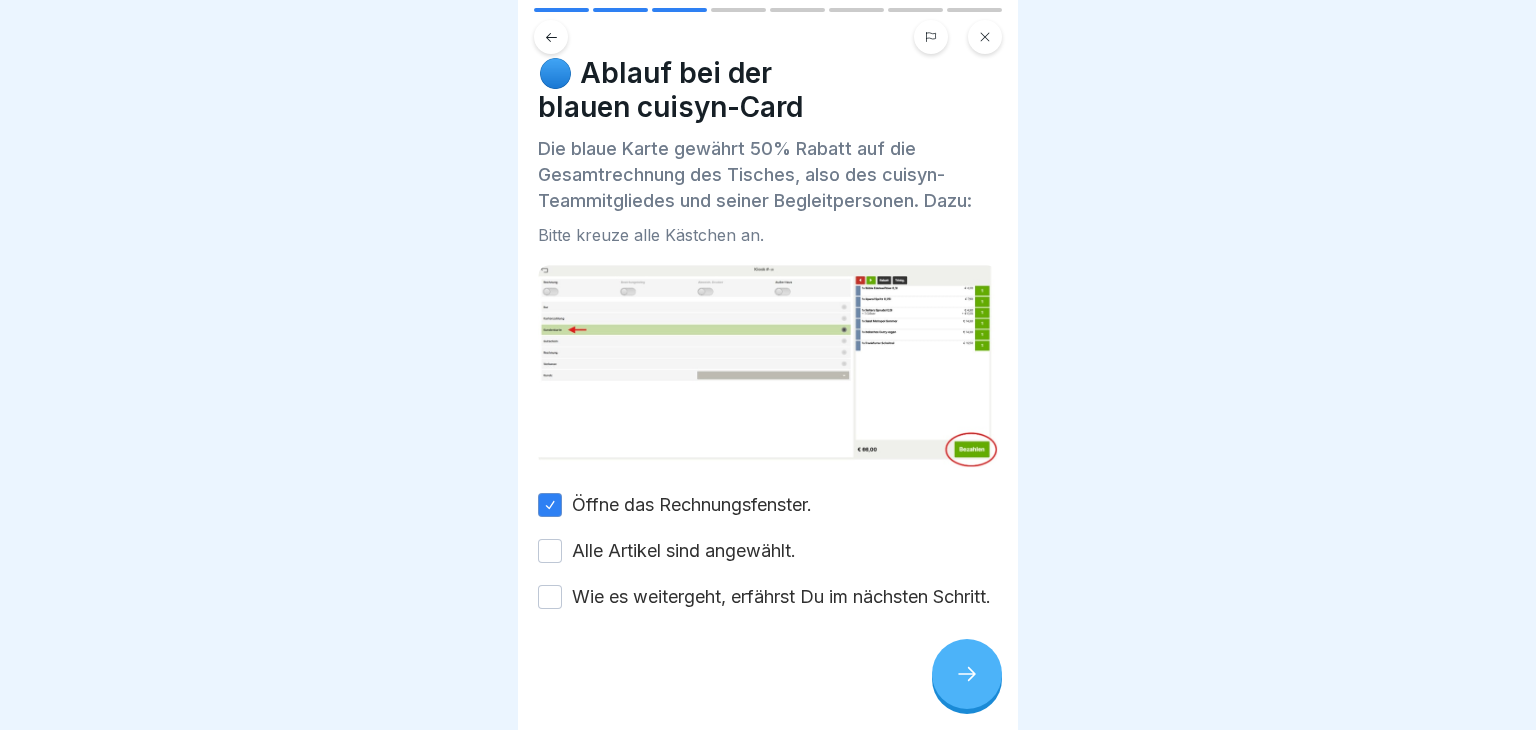 click on "Alle Artikel sind angewählt." at bounding box center (550, 551) 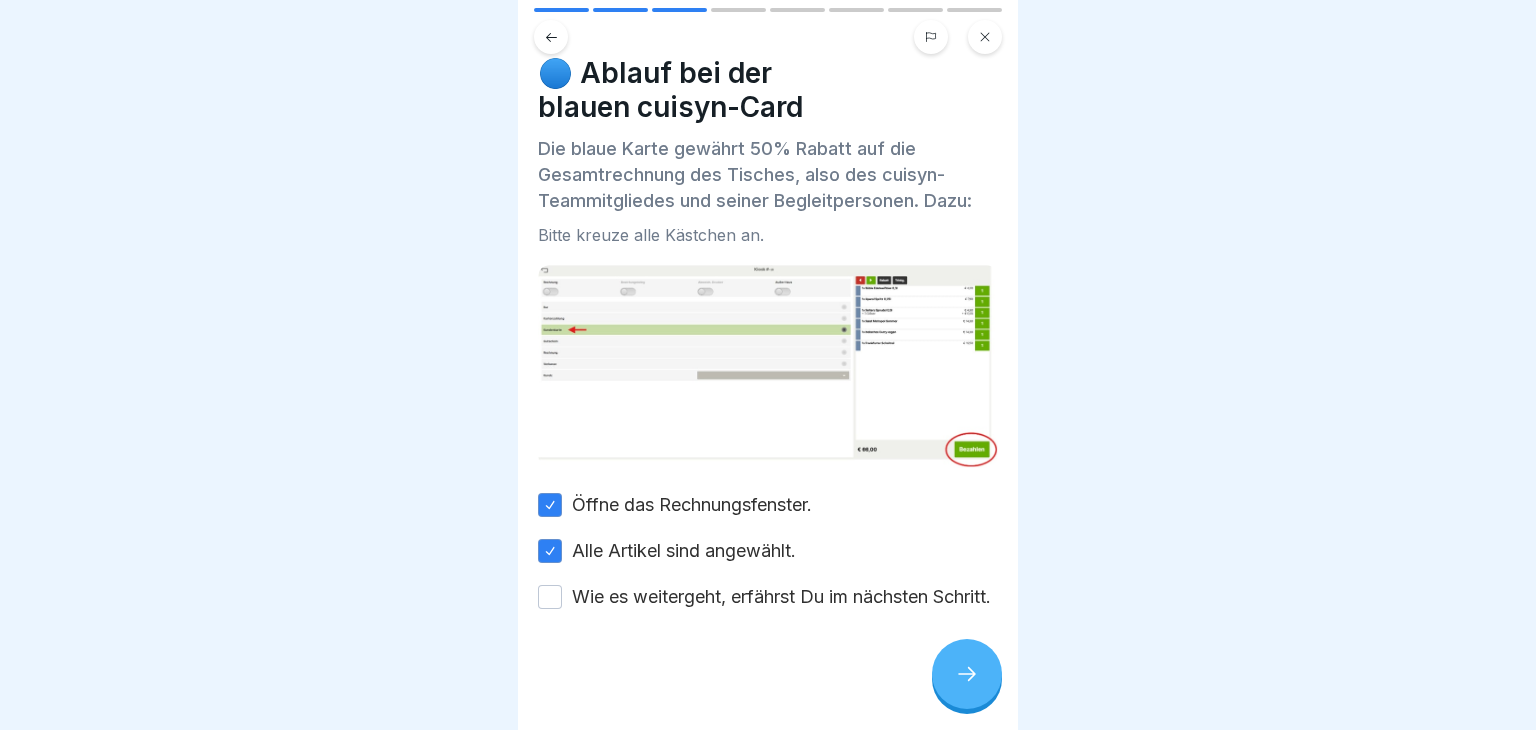click on "Wie es weitergeht, erfährst Du im nächsten Schritt." at bounding box center (550, 597) 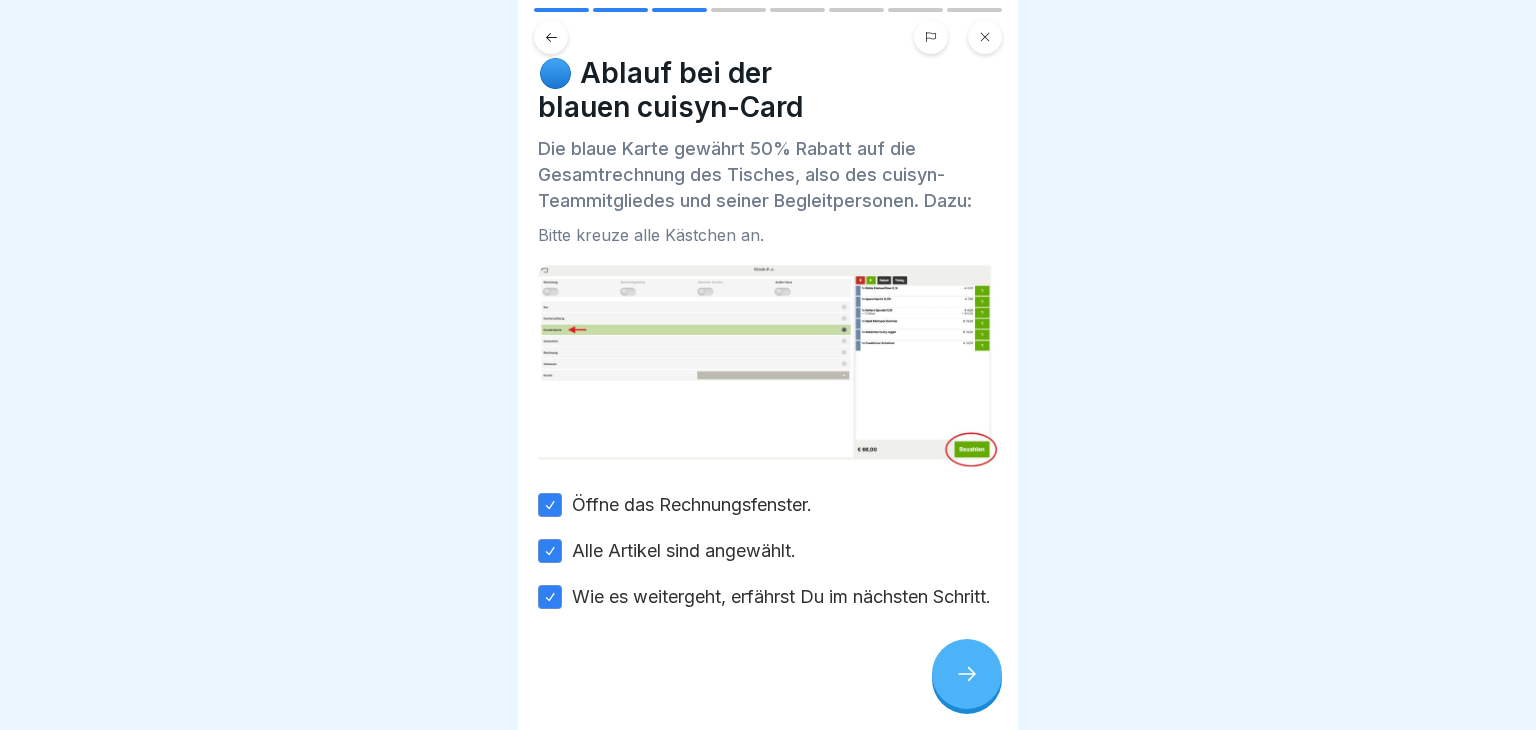 click 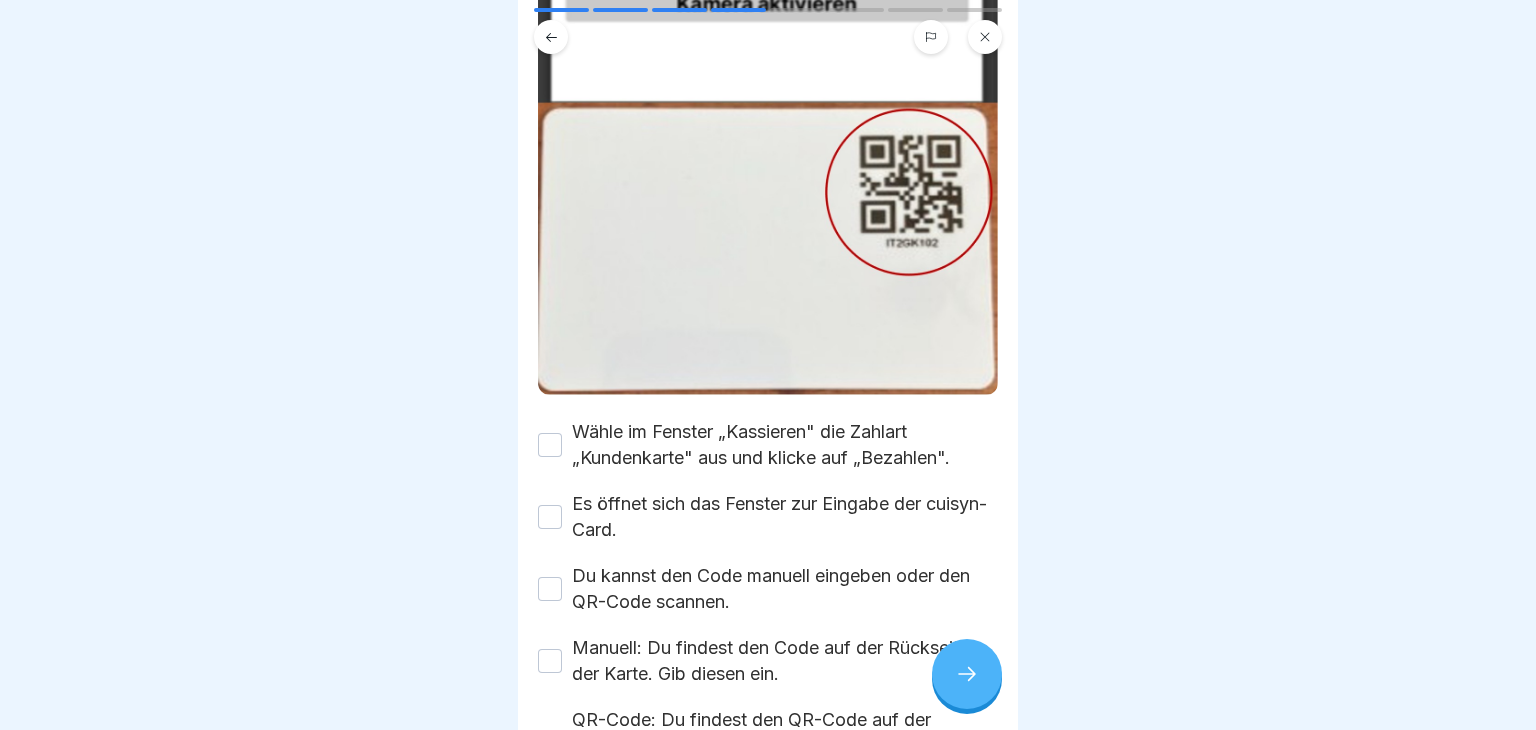 scroll, scrollTop: 451, scrollLeft: 0, axis: vertical 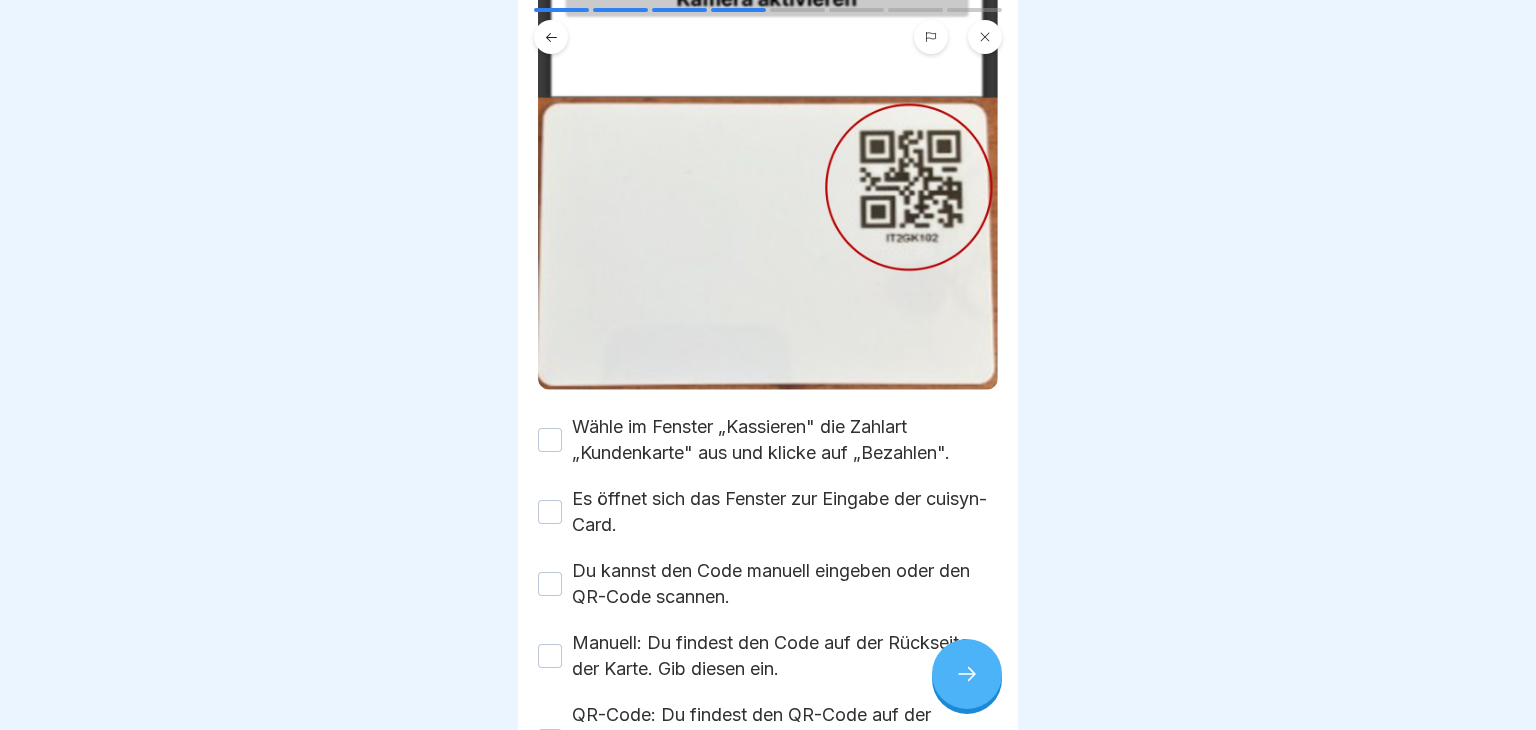click on "Wähle im Fenster „Kassieren" die Zahlart „Kundenkarte" aus und klicke auf „Bezahlen"." at bounding box center [768, 440] 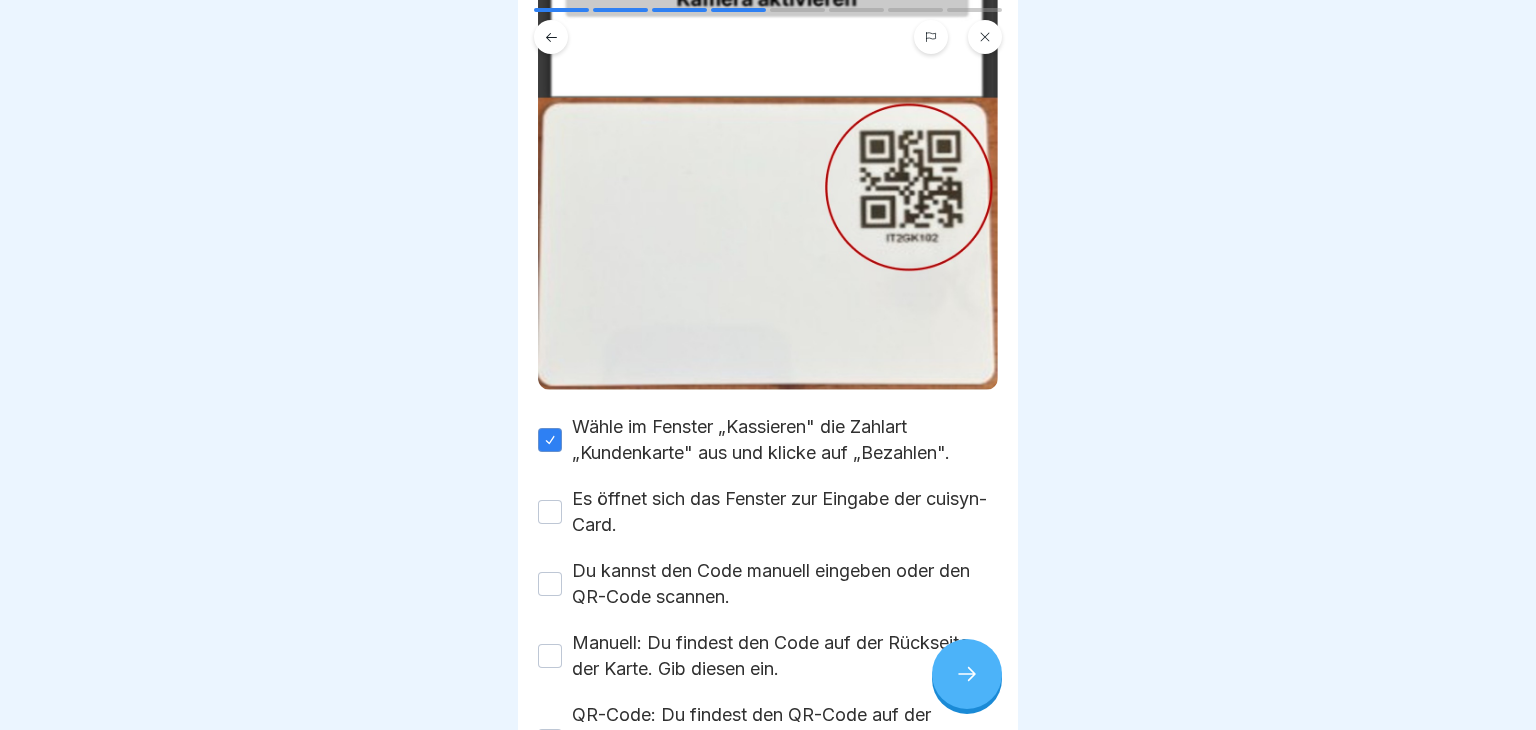 click on "Es öffnet sich das Fenster zur Eingabe der cuisyn-Card." at bounding box center (768, 512) 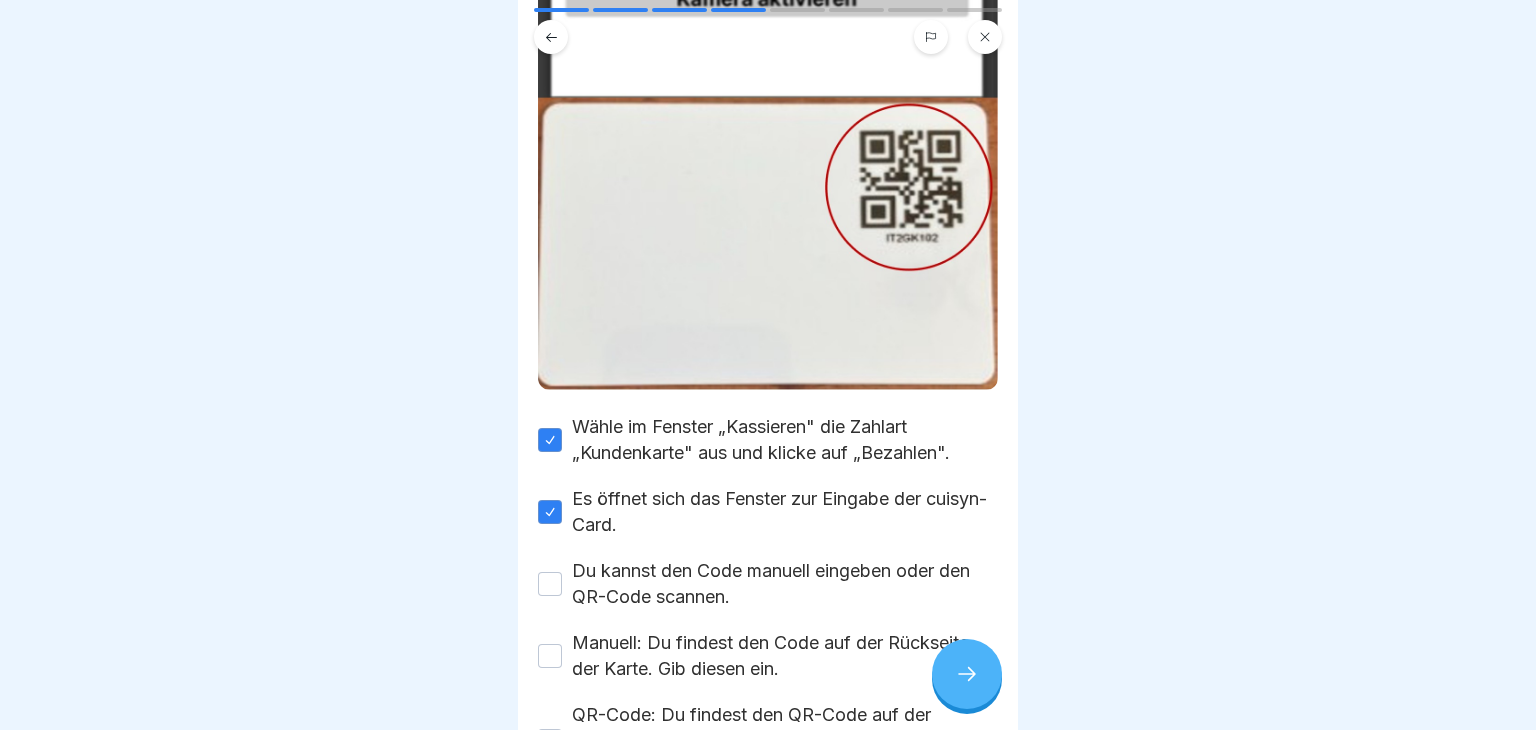 click on "Du kannst den Code manuell eingeben oder den QR-Code scannen." at bounding box center (550, 584) 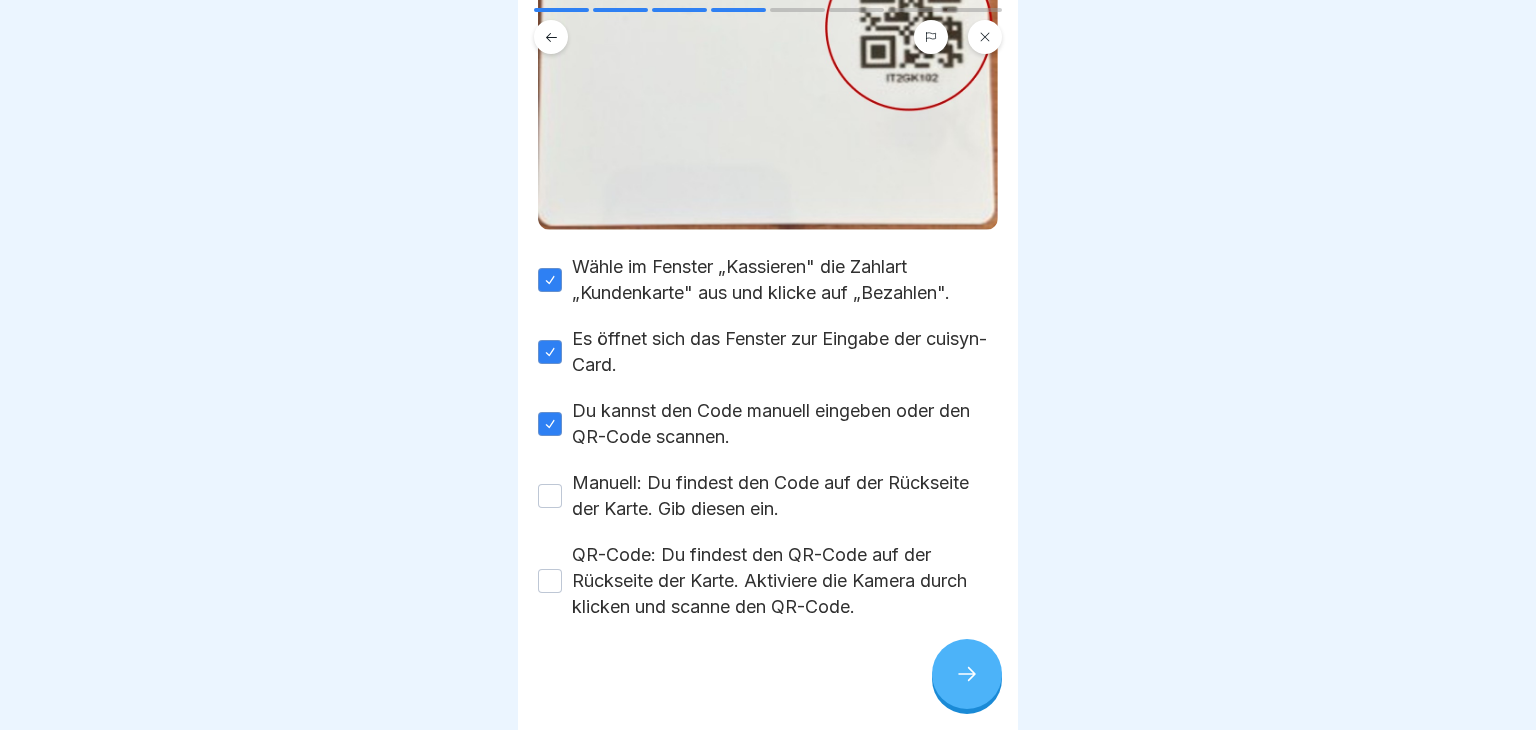 scroll, scrollTop: 620, scrollLeft: 0, axis: vertical 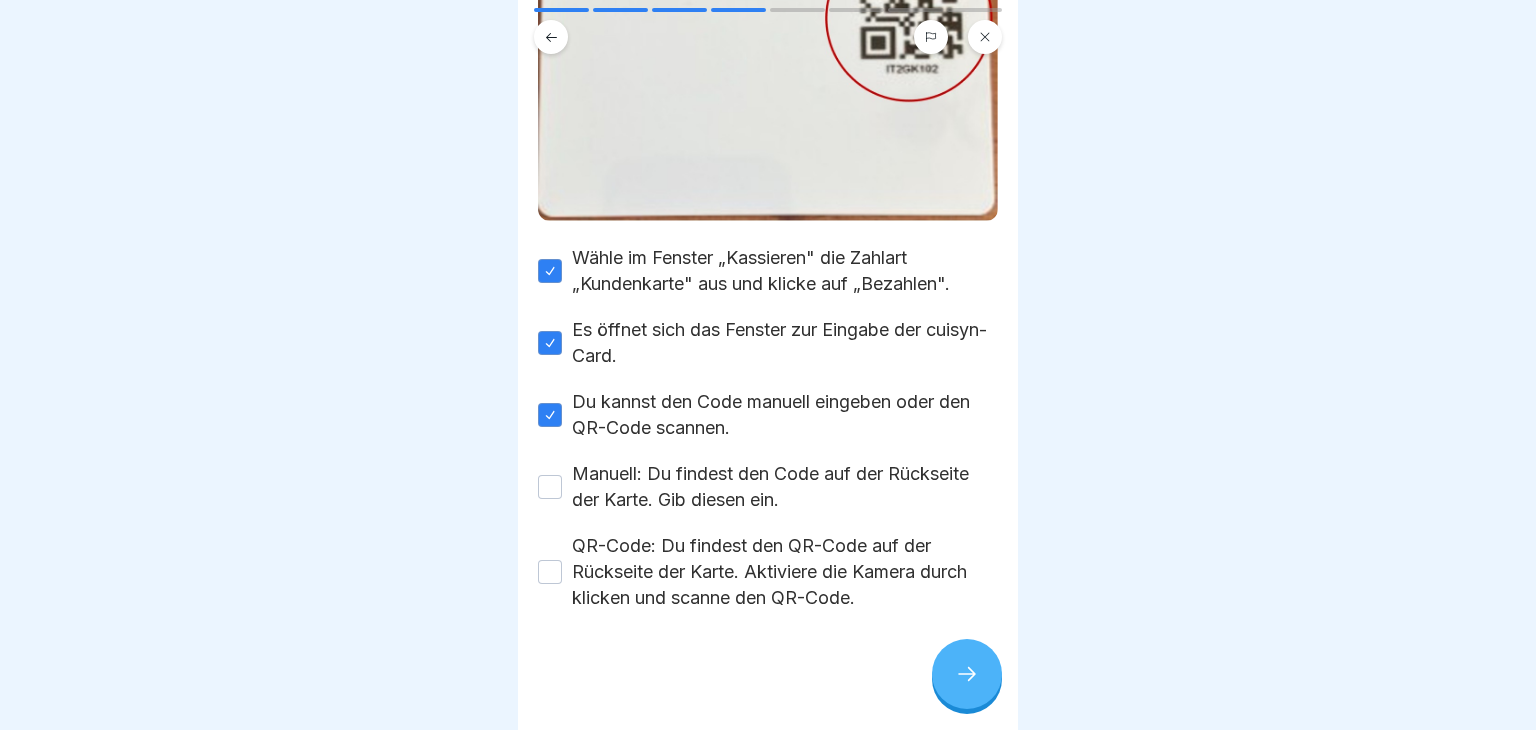 click on "Manuell: Du findest den Code auf der Rückseite der Karte. Gib diesen ein." at bounding box center (550, 487) 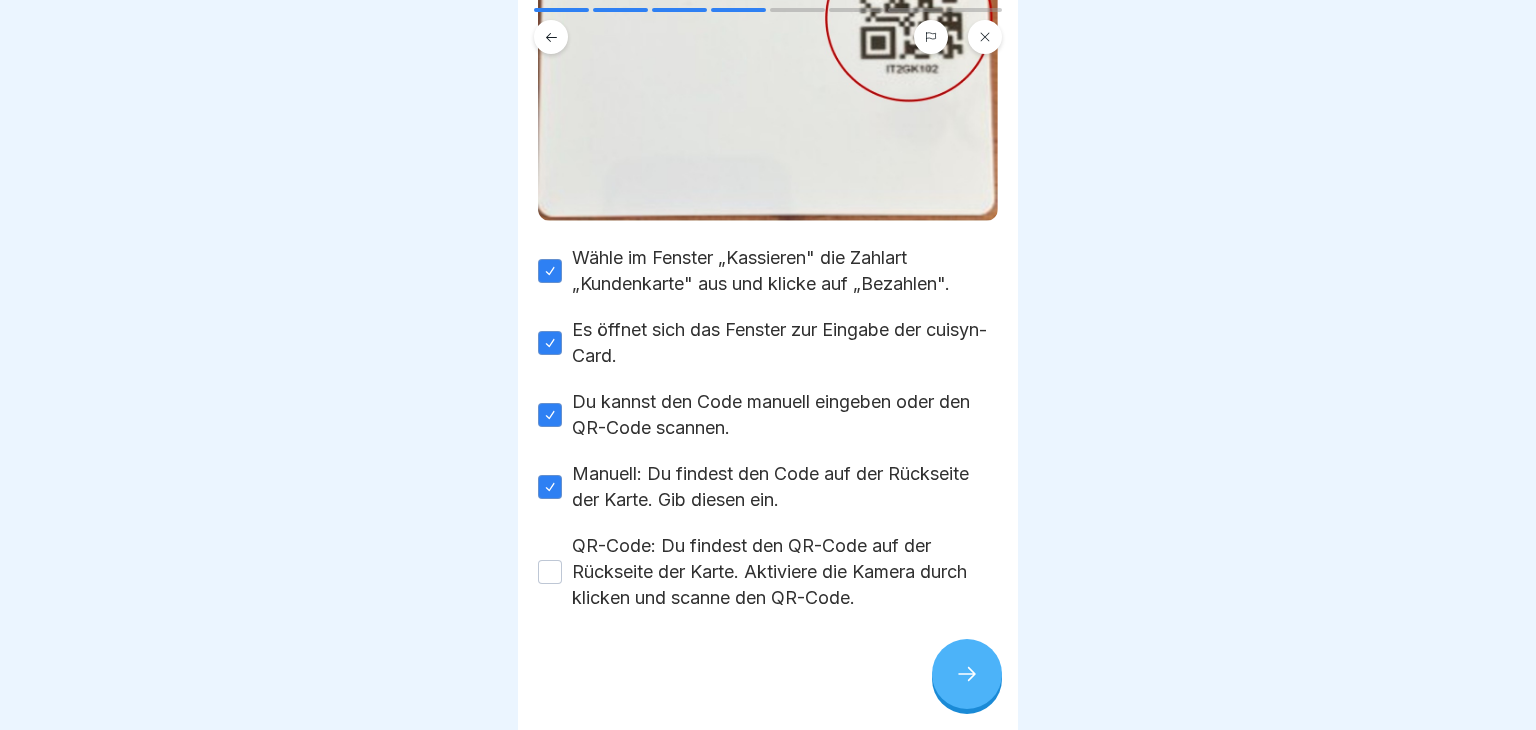 click on "QR-Code: Du findest den QR-Code auf der Rückseite der Karte. Aktiviere die Kamera durch klicken und scanne den QR-Code." at bounding box center (550, 572) 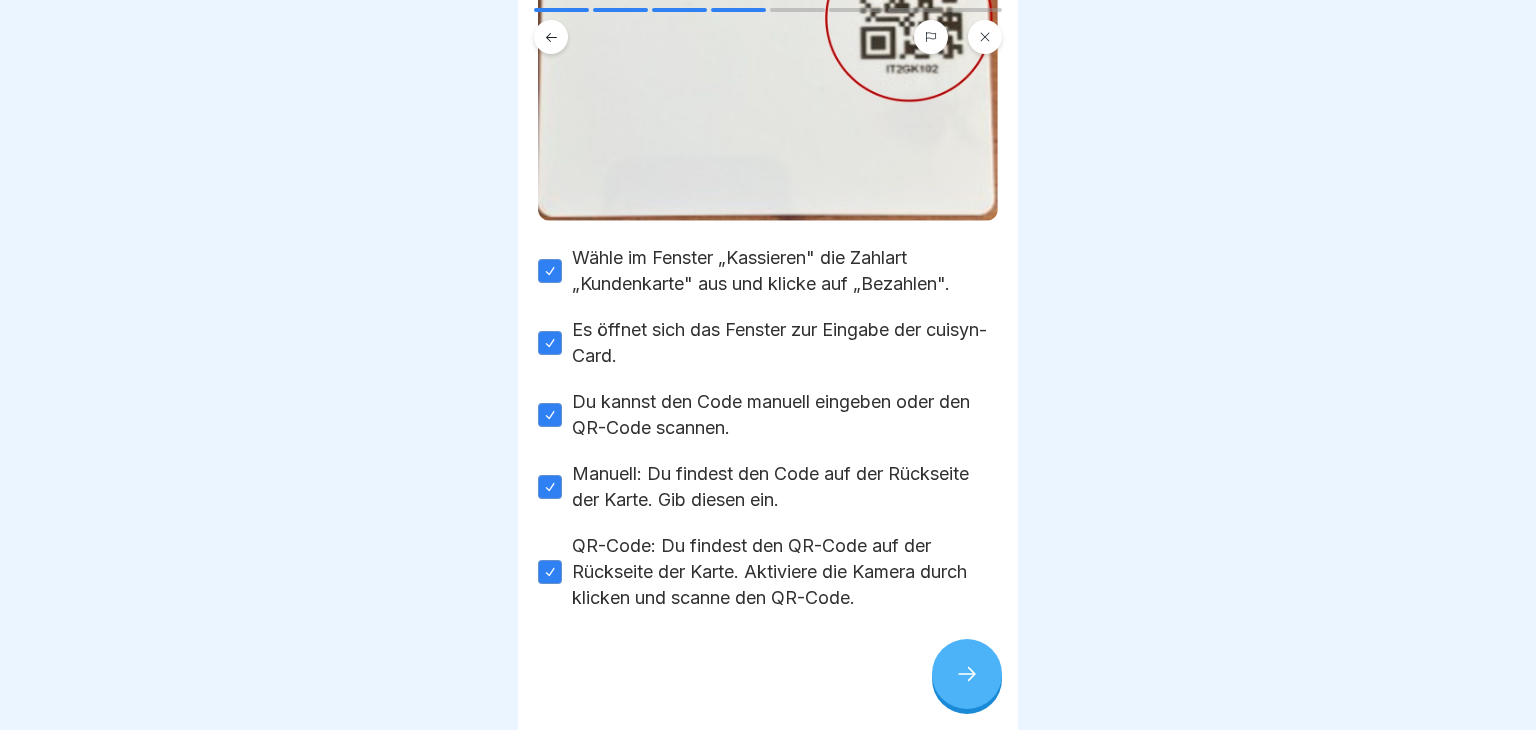 click at bounding box center [967, 674] 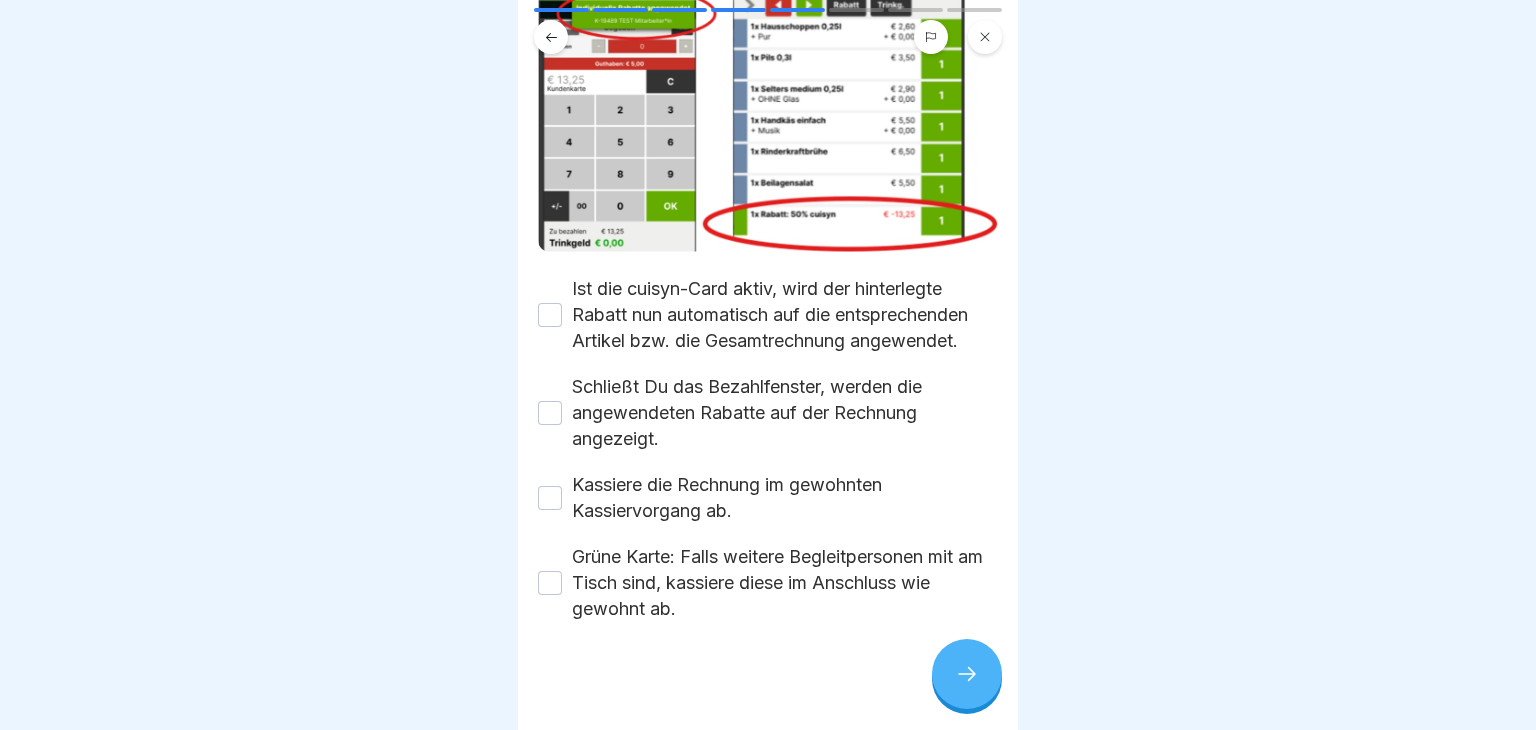 scroll, scrollTop: 190, scrollLeft: 0, axis: vertical 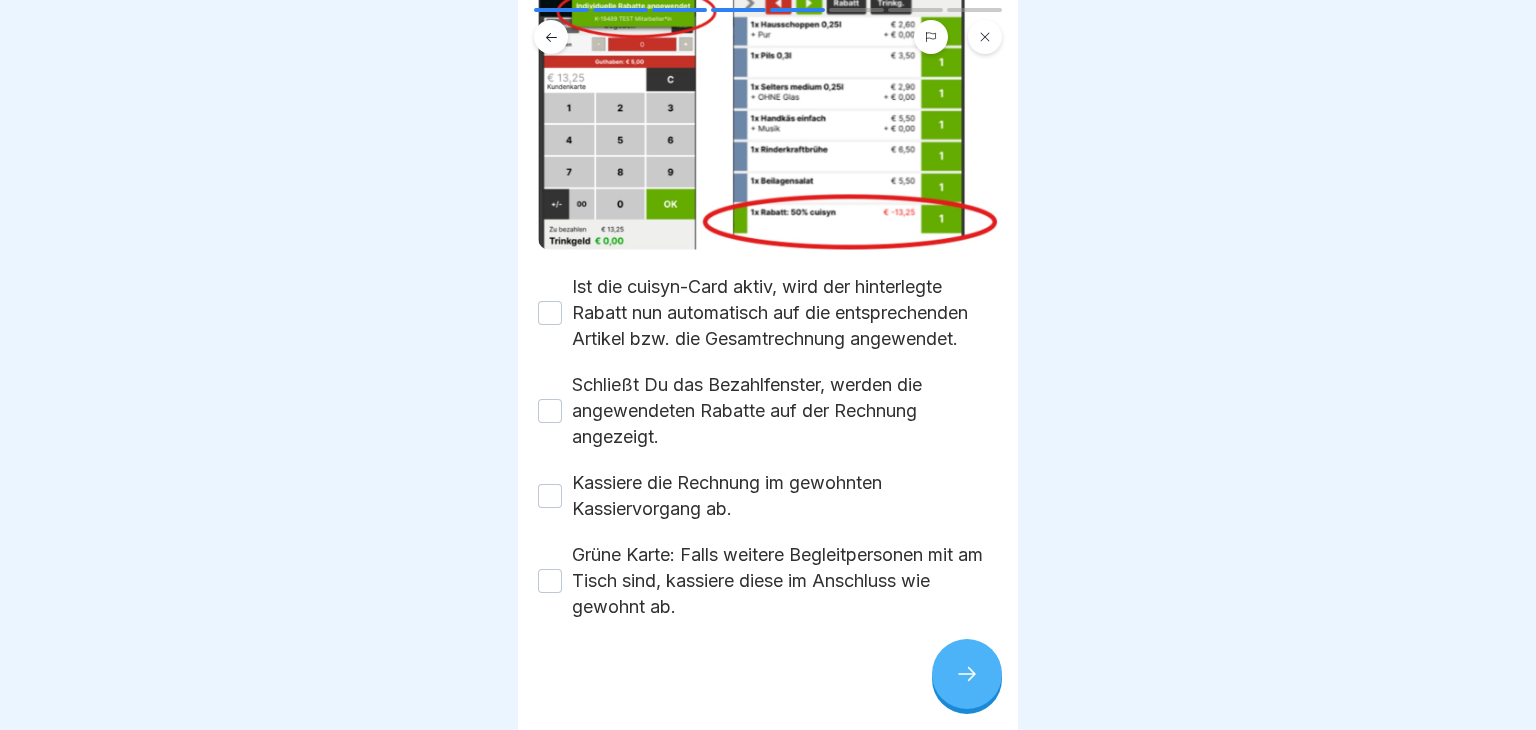 click on "Ist die cuisyn-Card aktiv, wird der hinterlegte Rabatt nun automatisch auf die entsprechenden Artikel bzw. die Gesamtrechnung angewendet." at bounding box center [550, 313] 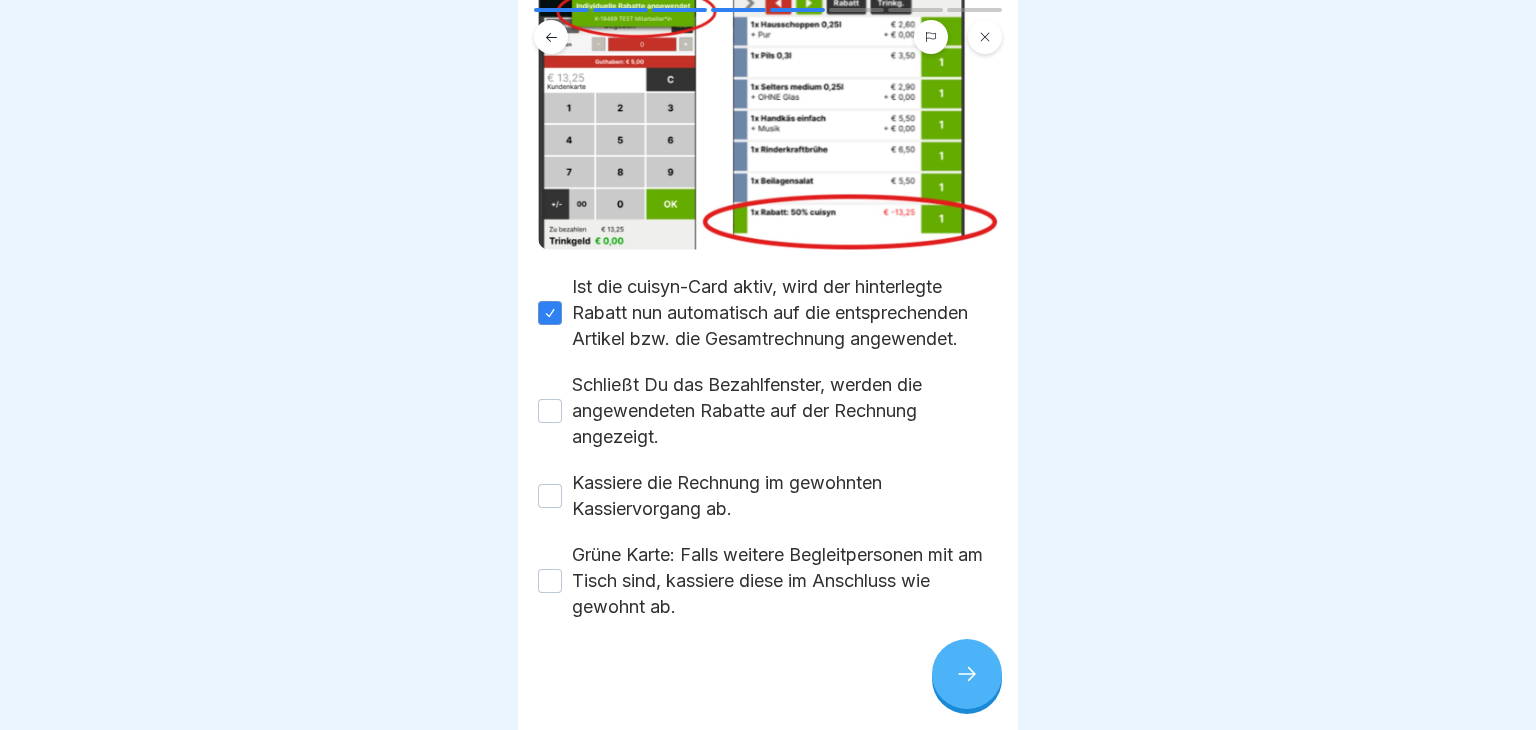 click on "Schließt Du das Bezahlfenster, werden die angewendeten Rabatte auf der Rechnung angezeigt." at bounding box center (550, 411) 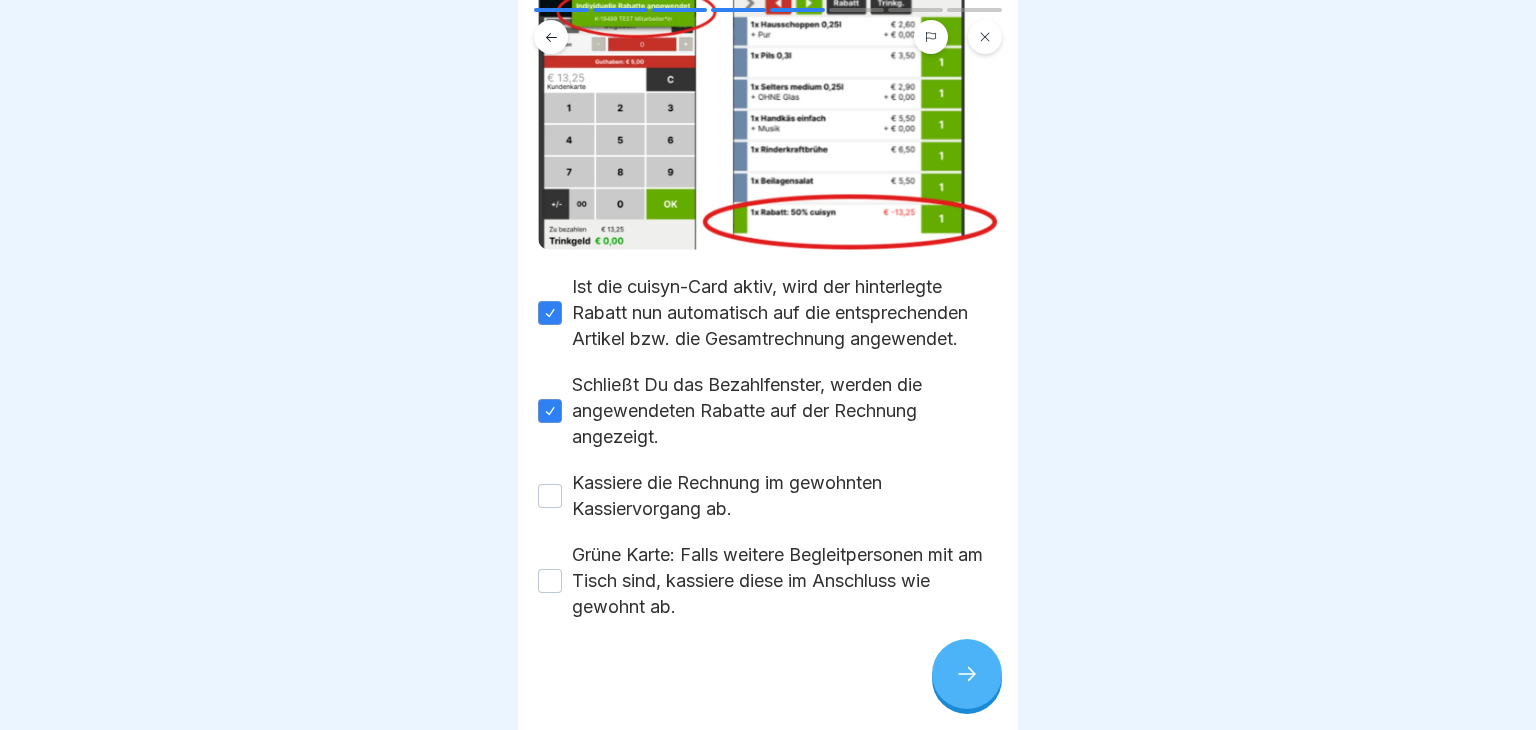 click on "Kassiere die Rechnung im gewohnten Kassiervorgang ab." at bounding box center [768, 496] 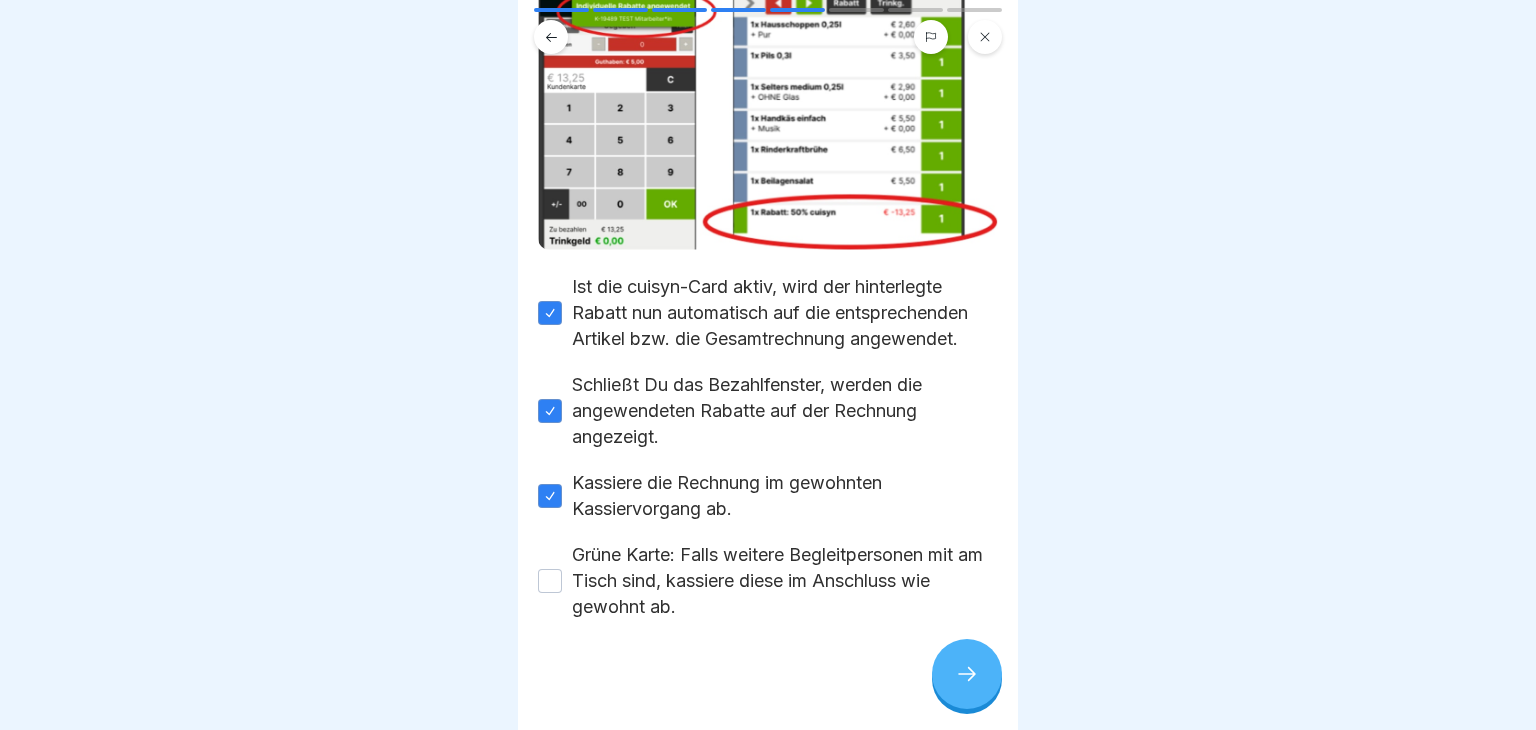 click on "Grüne Karte: Falls weitere Begleitpersonen mit am Tisch sind, kassiere diese im Anschluss wie gewohnt ab." at bounding box center (768, 581) 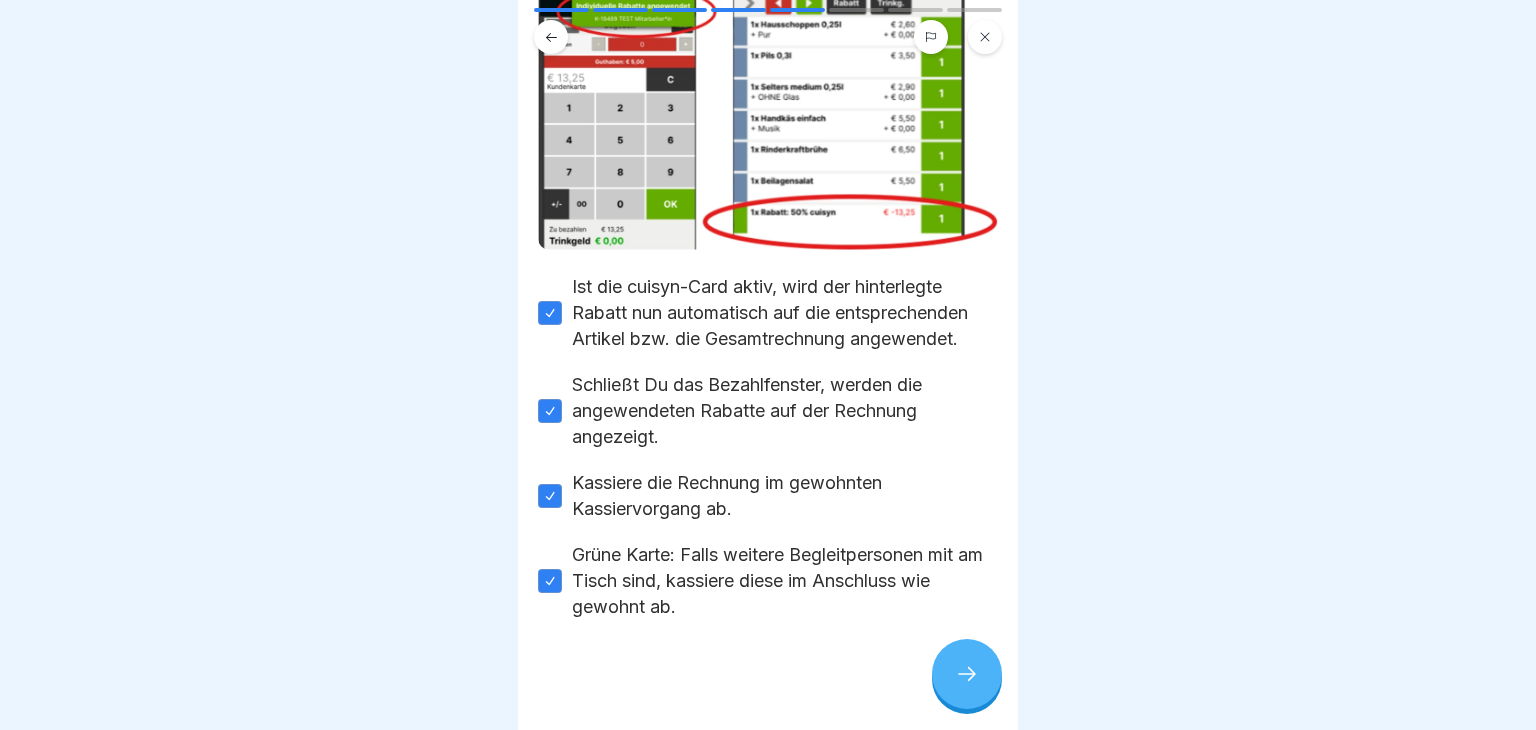 click at bounding box center (967, 674) 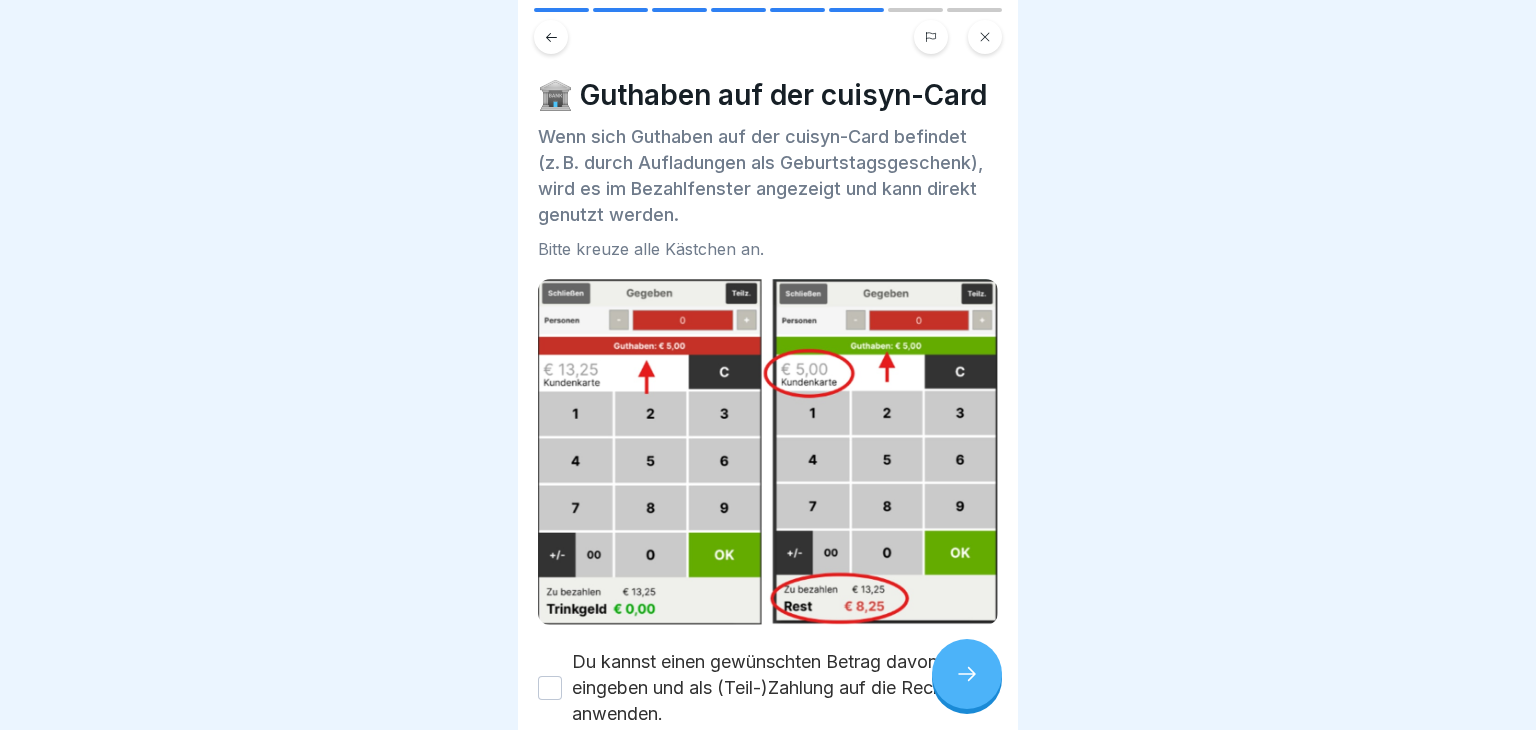 scroll, scrollTop: 188, scrollLeft: 0, axis: vertical 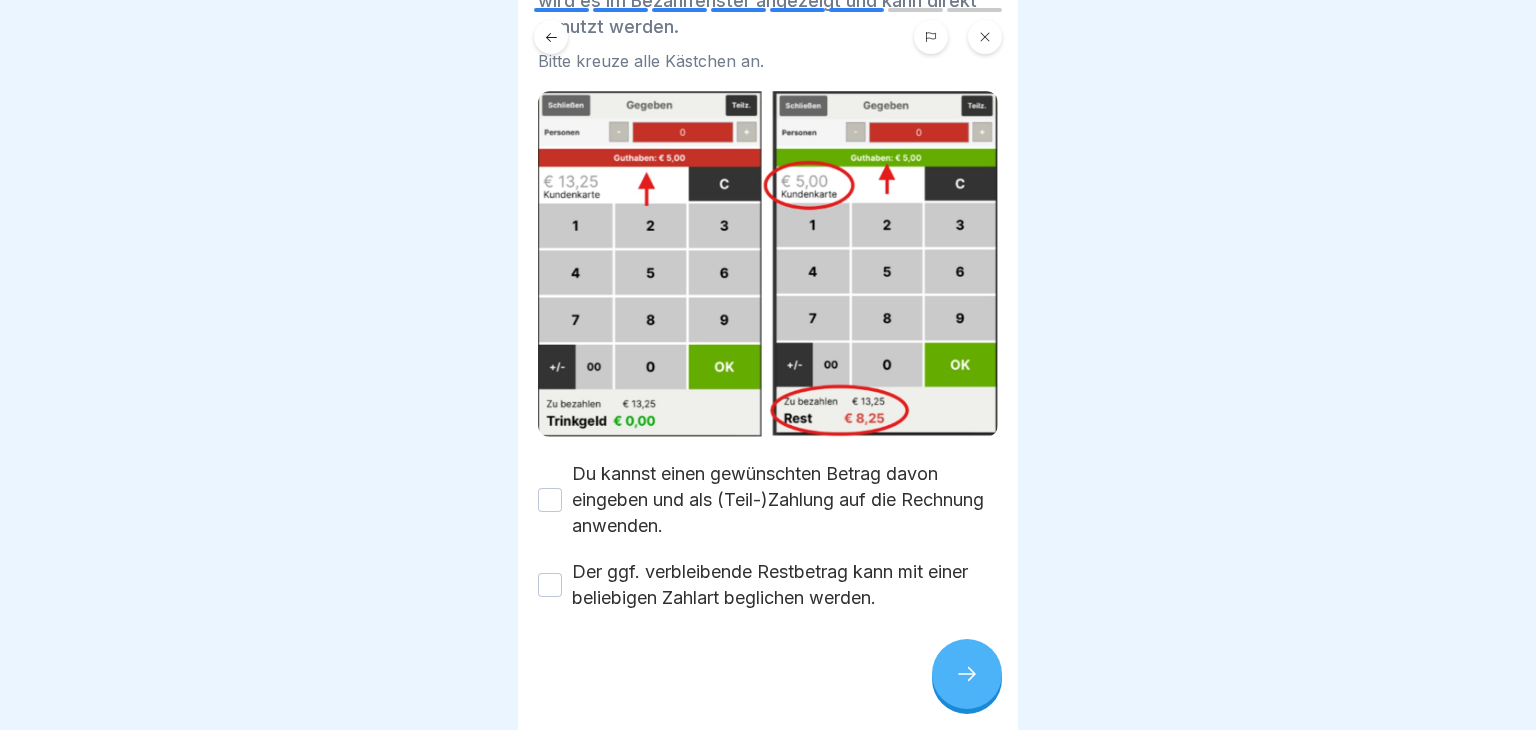 click on "Du kannst einen gewünschten Betrag davon eingeben und als (Teil-)Zahlung auf die Rechnung anwenden." at bounding box center [550, 500] 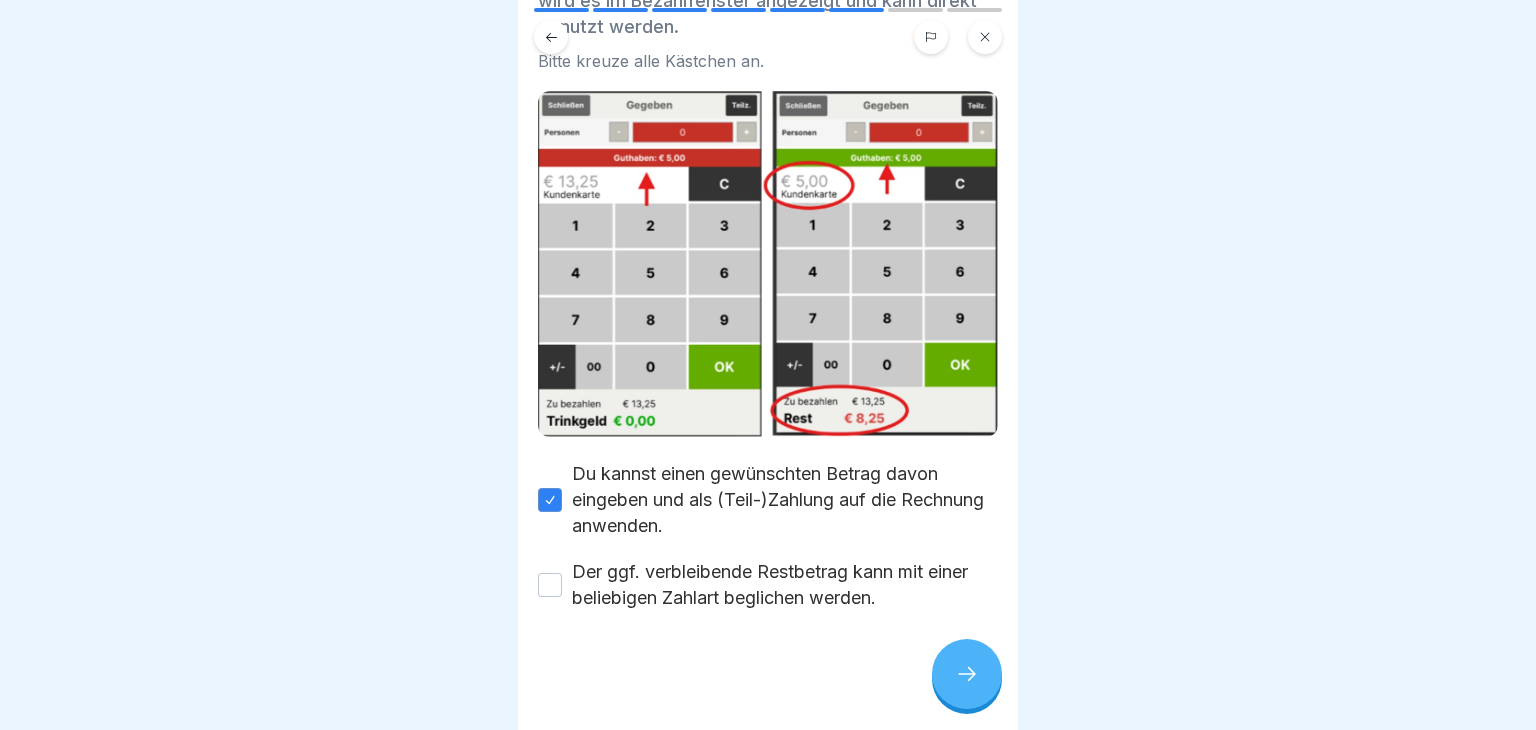 click on "Der ggf. verbleibende Restbetrag kann mit einer beliebigen Zahlart beglichen werden." at bounding box center [550, 585] 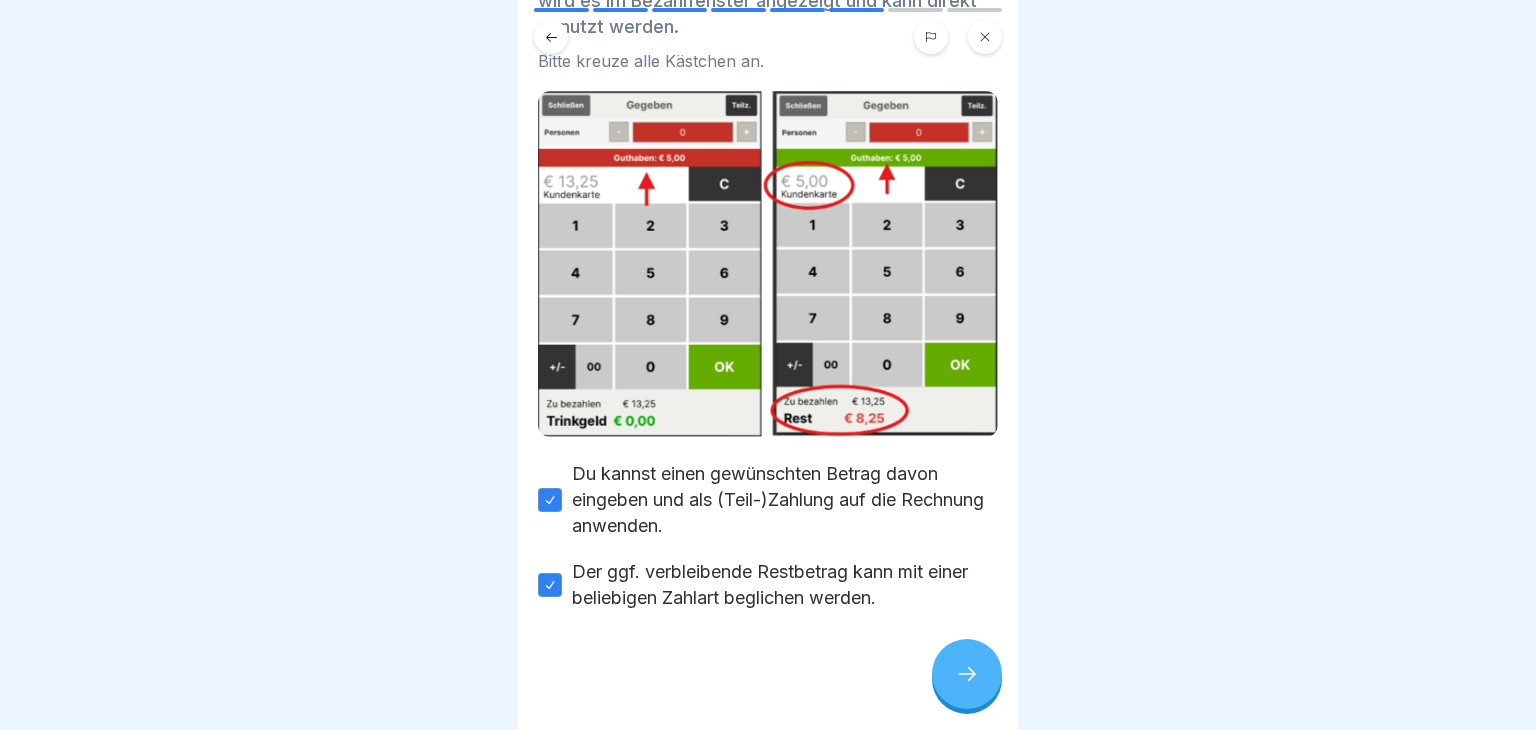 click at bounding box center [967, 674] 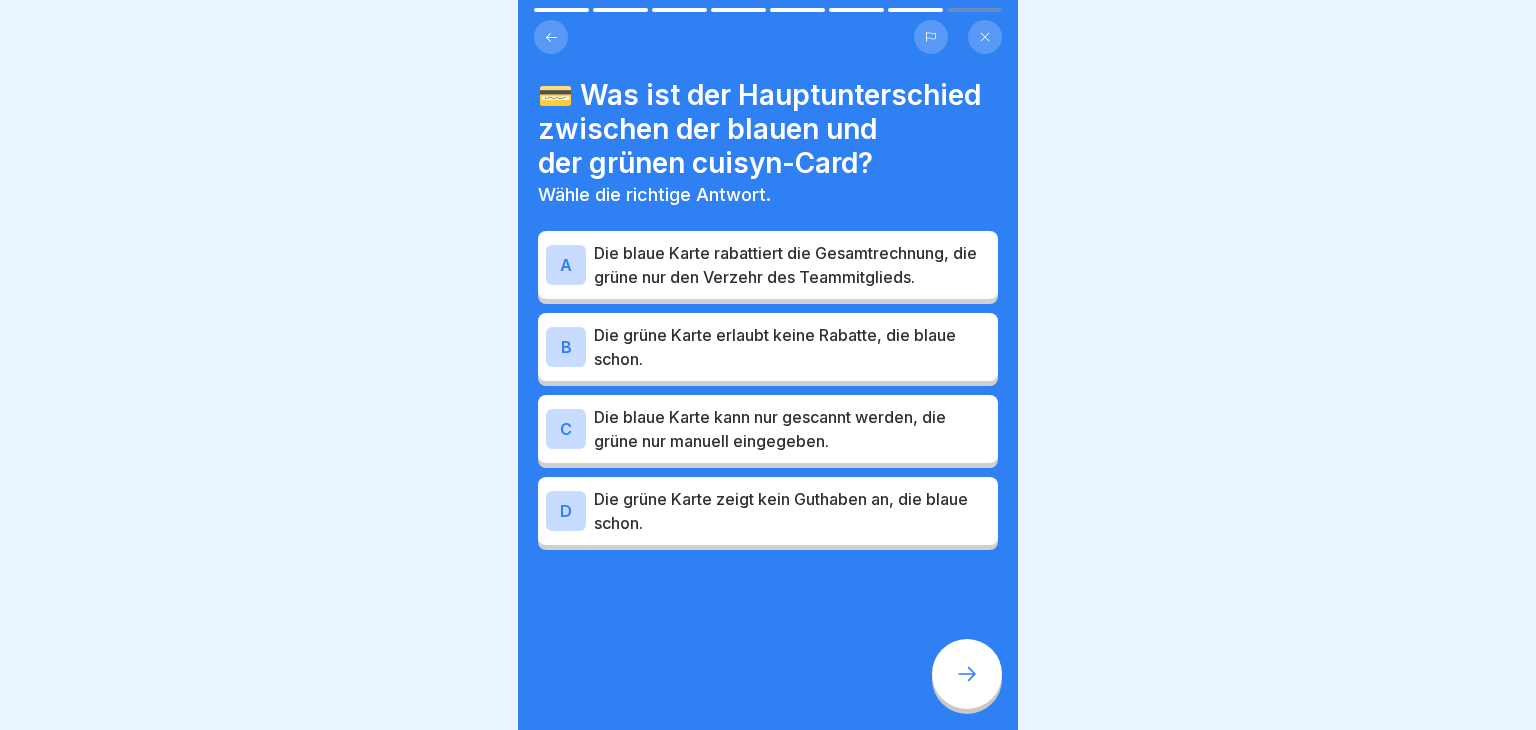 click on "Die blaue Karte rabattiert die Gesamtrechnung, die grüne nur den Verzehr des Teammitglieds." at bounding box center (792, 265) 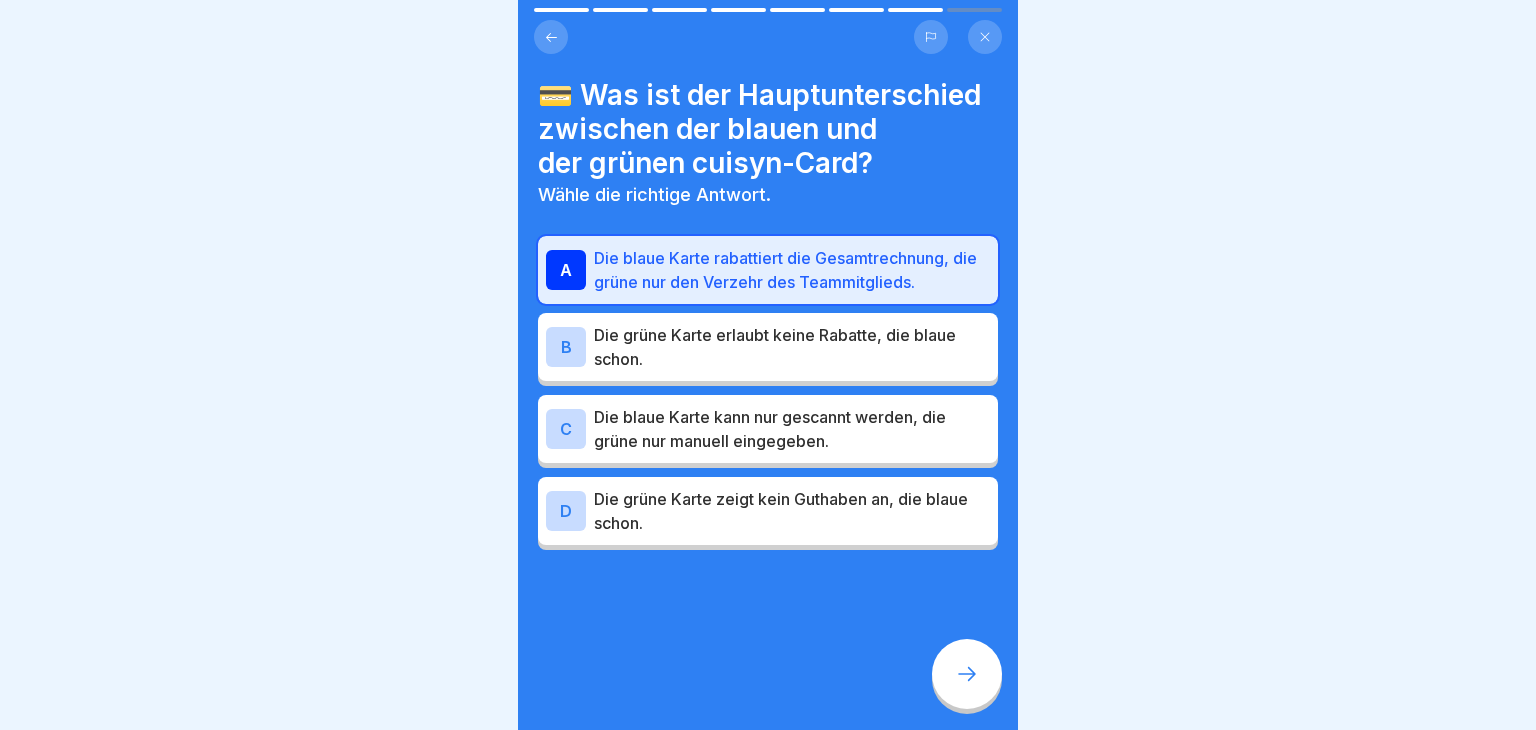 click 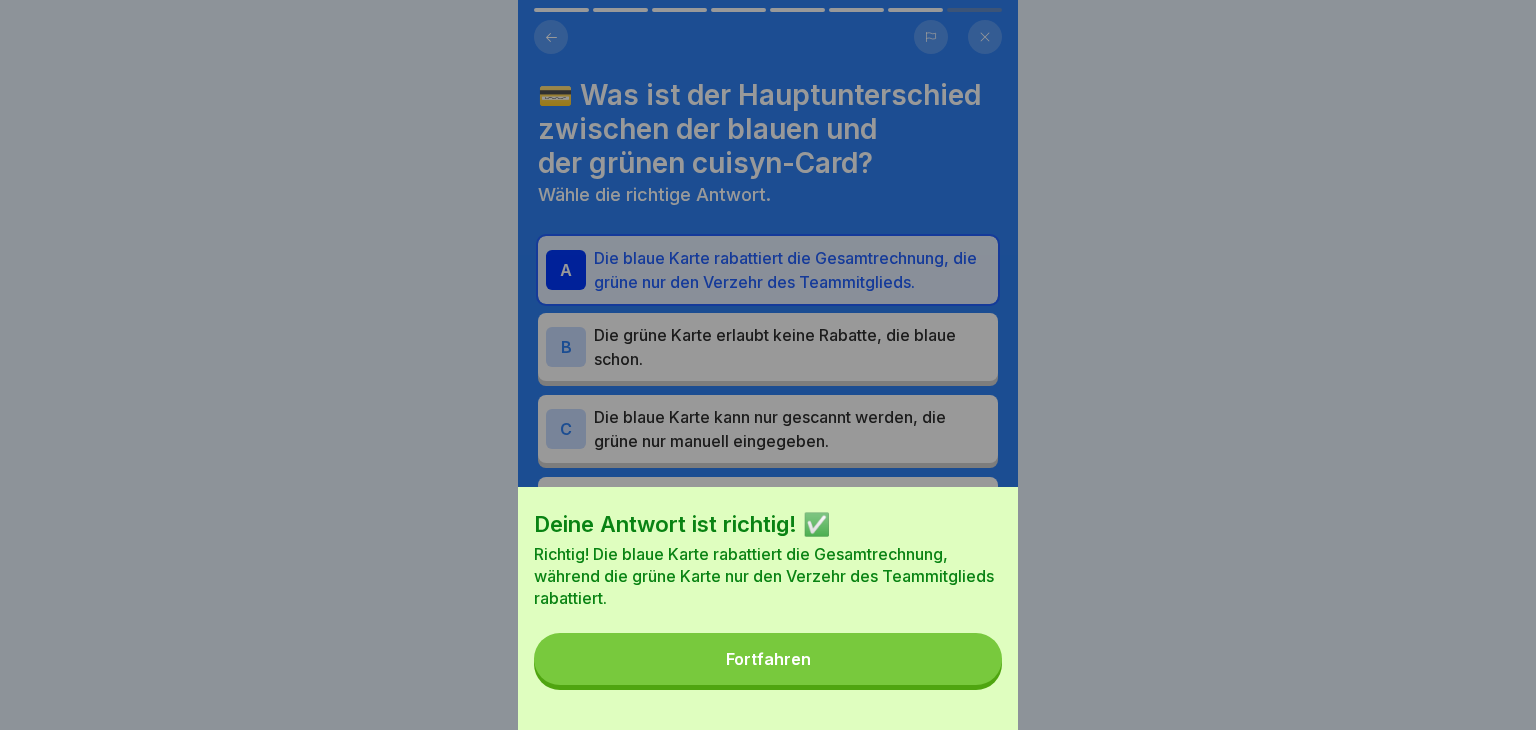 click on "Fortfahren" at bounding box center (768, 659) 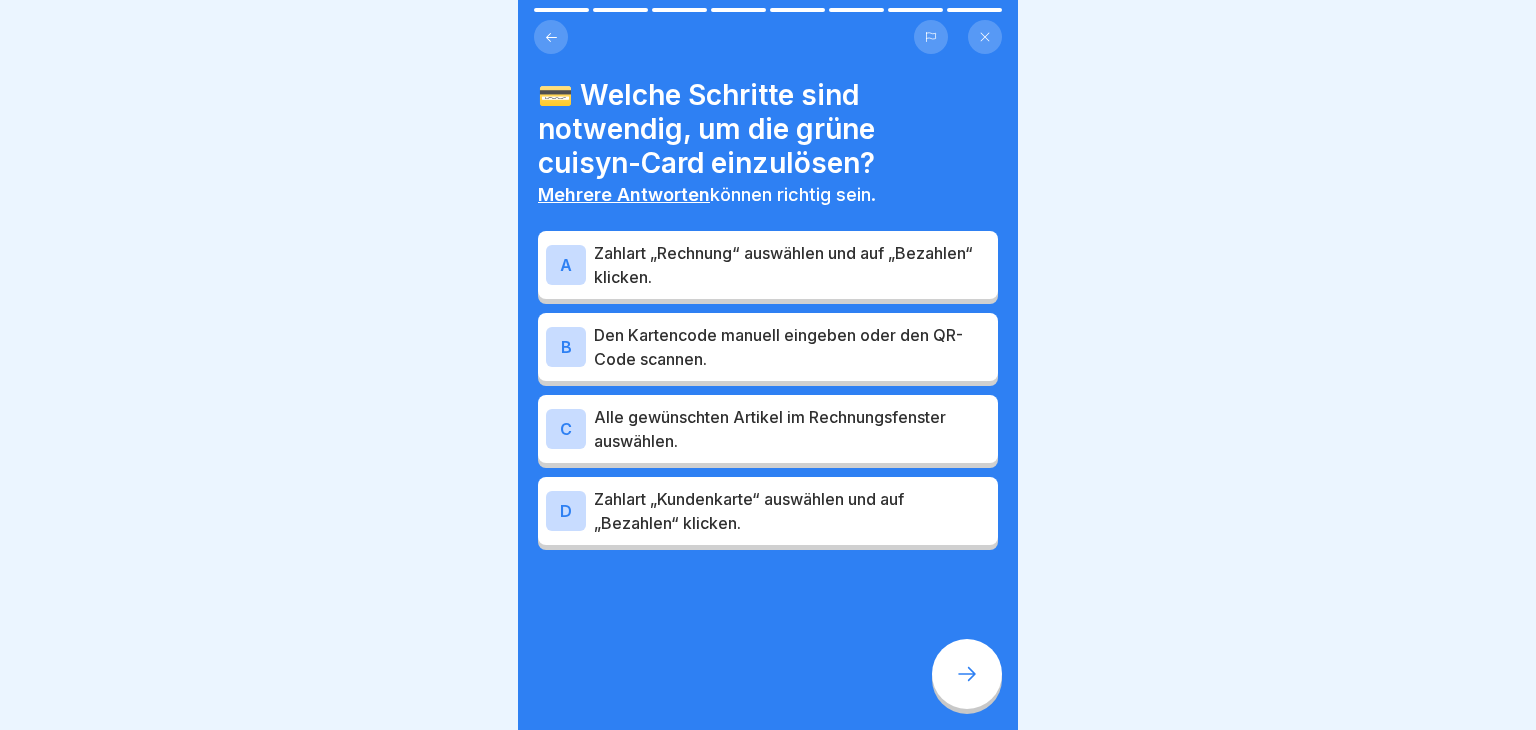 click on "Den Kartencode manuell eingeben oder den QR-Code scannen." at bounding box center [792, 347] 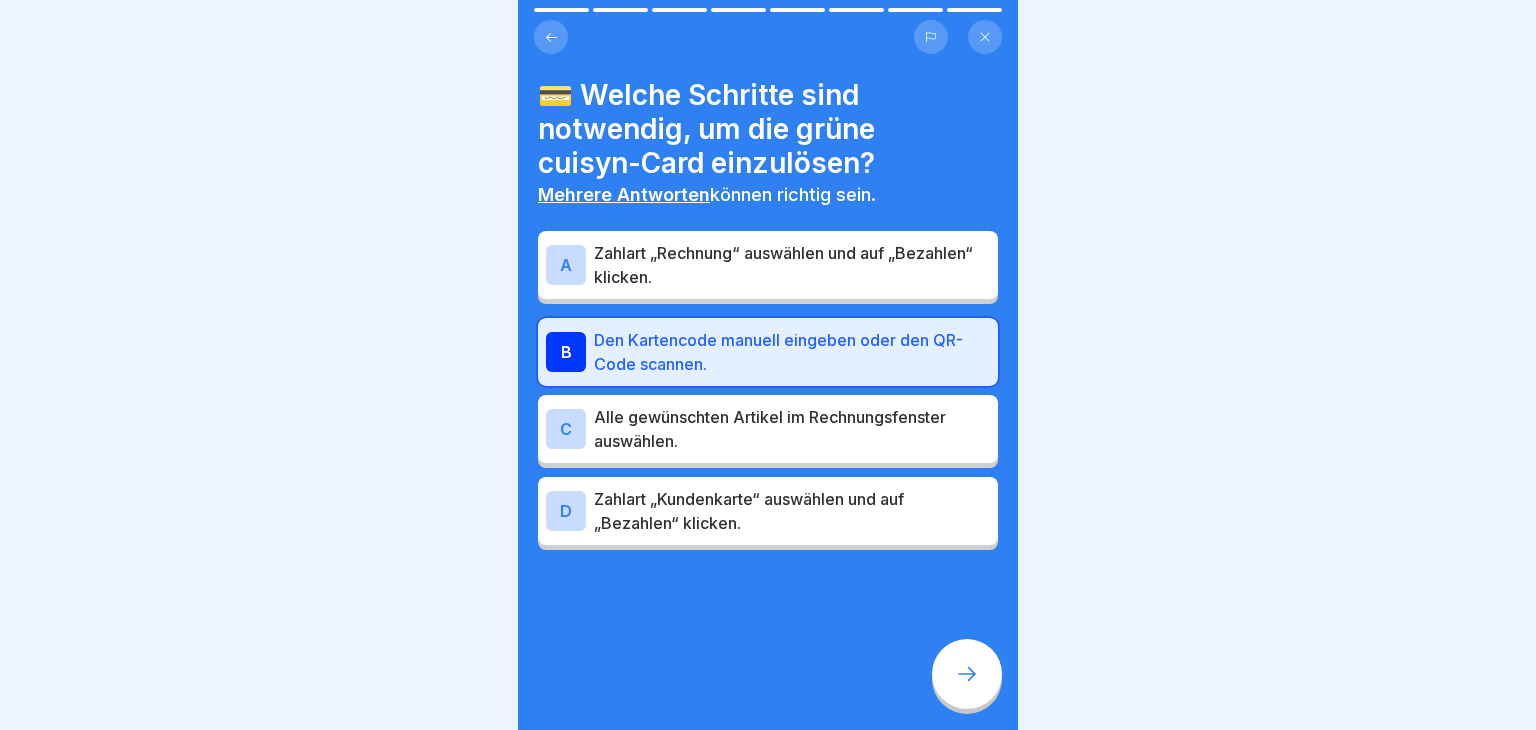 click on "Alle gewünschten Artikel im Rechnungsfenster auswählen." at bounding box center [792, 429] 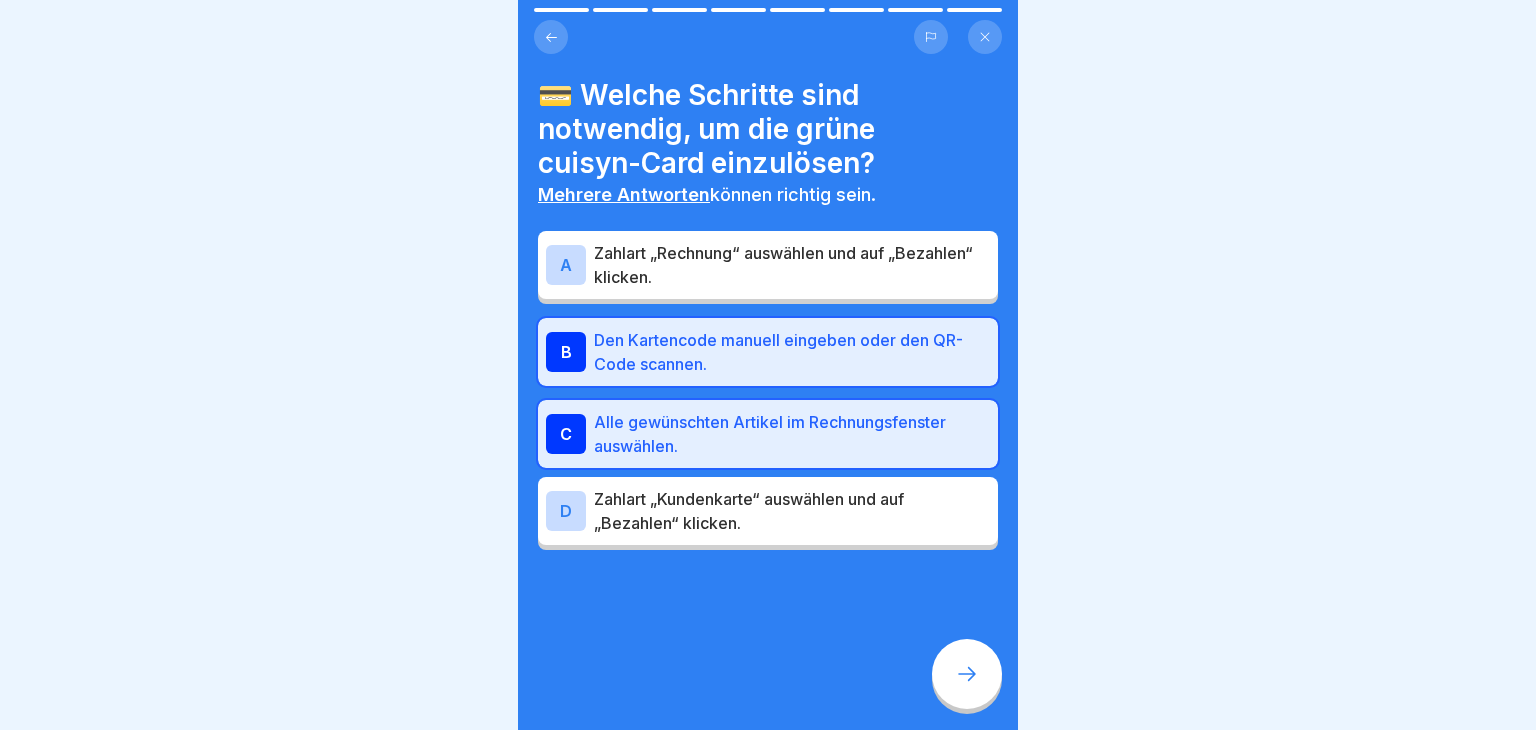 click at bounding box center [967, 674] 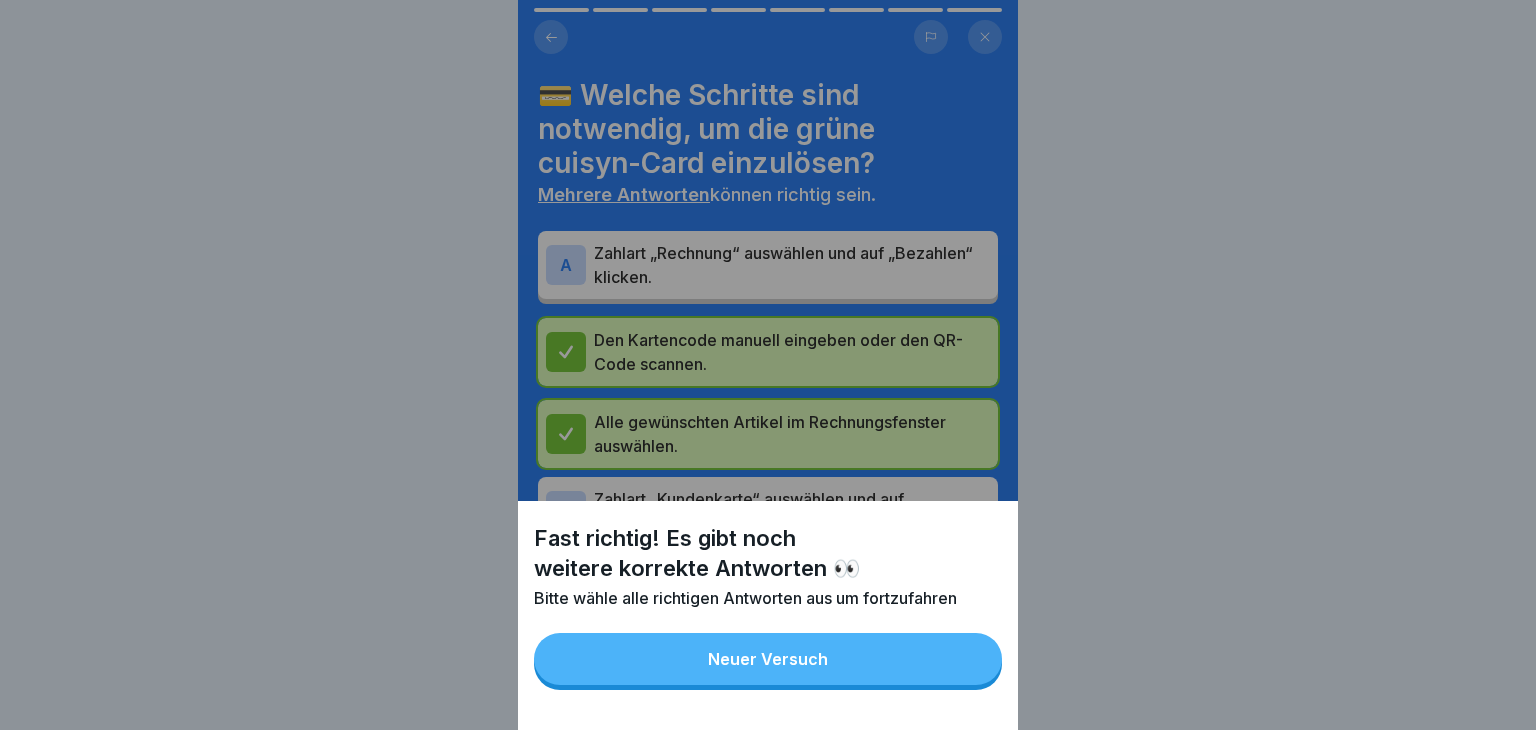 click on "Neuer Versuch" at bounding box center (768, 659) 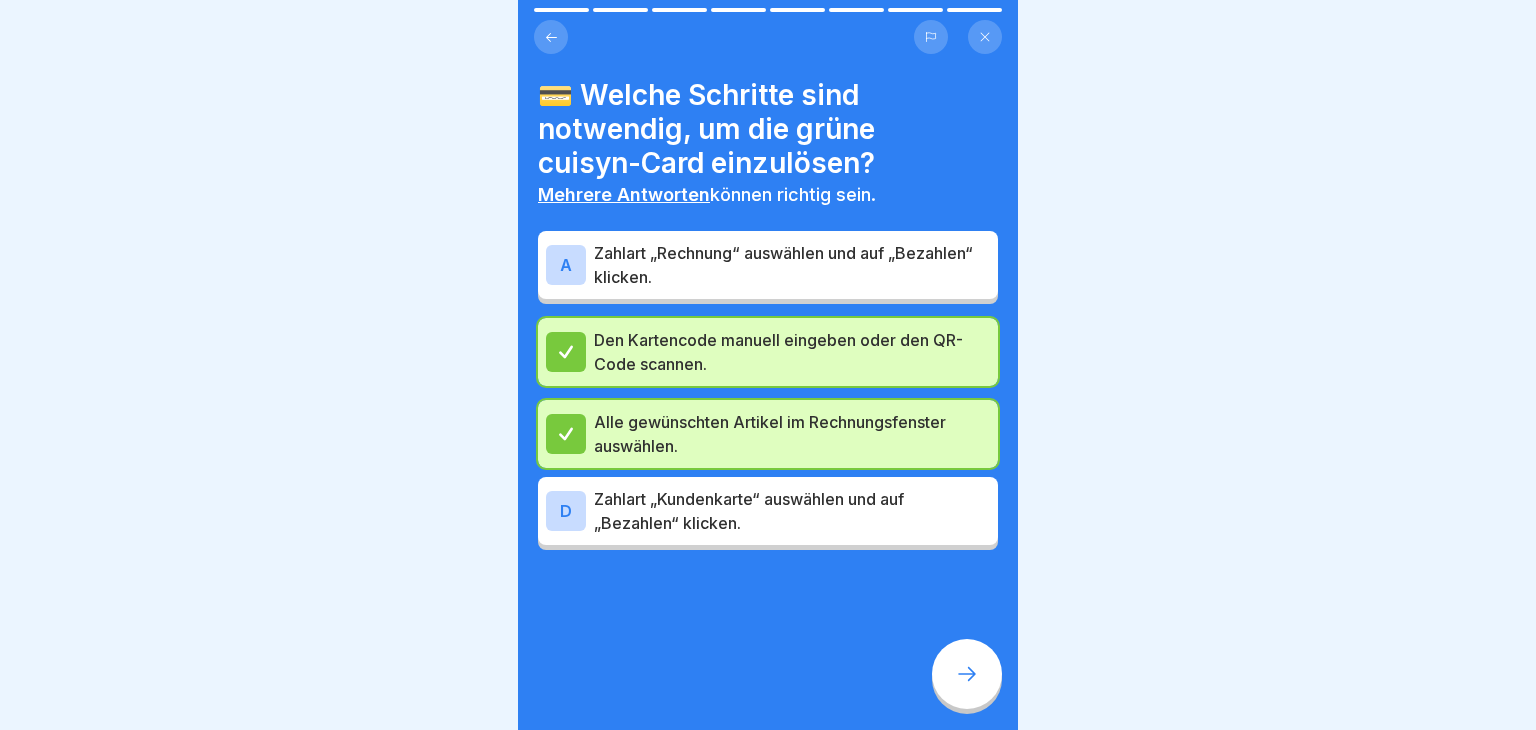 click on "Zahlart „Kundenkarte“ auswählen und auf „Bezahlen“ klicken." at bounding box center [792, 511] 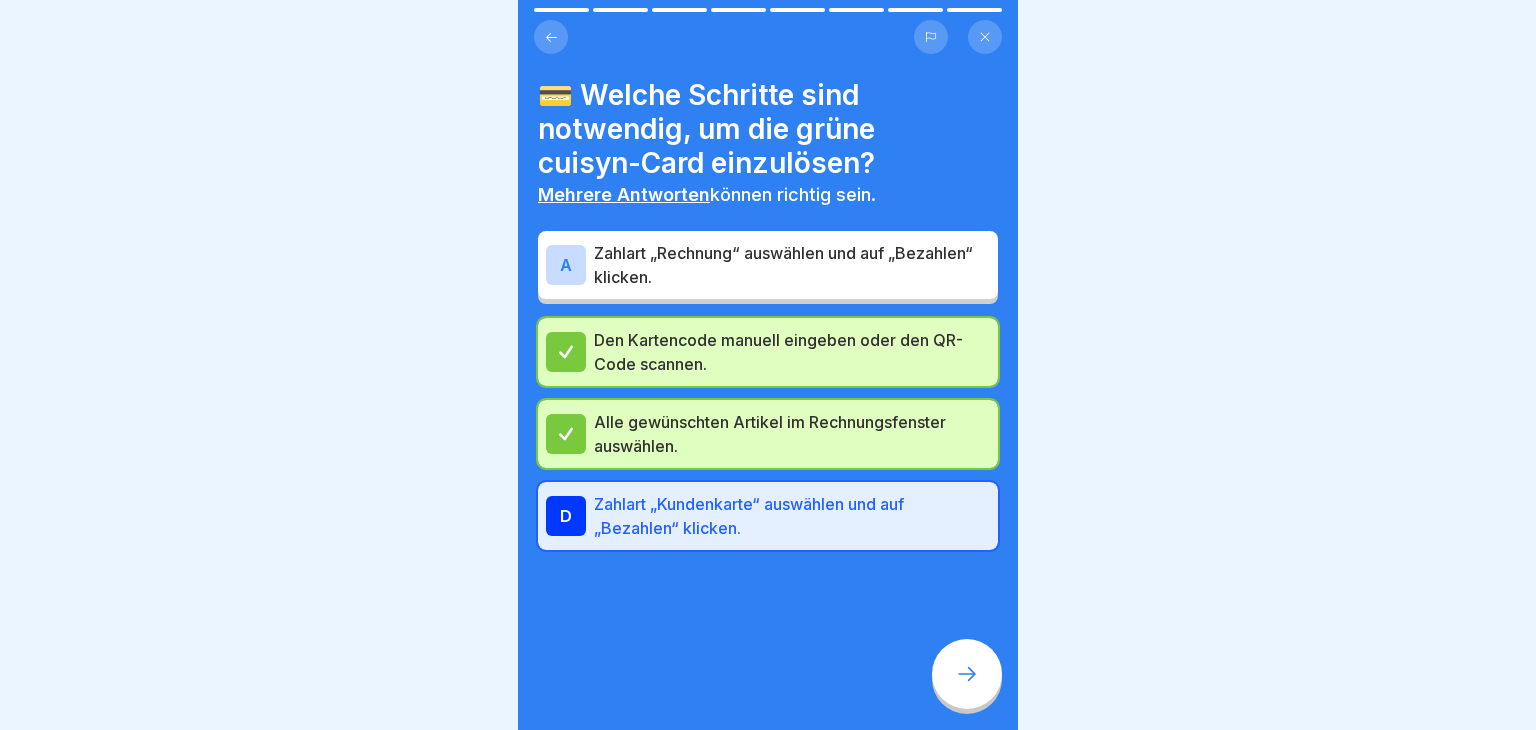 click at bounding box center (967, 674) 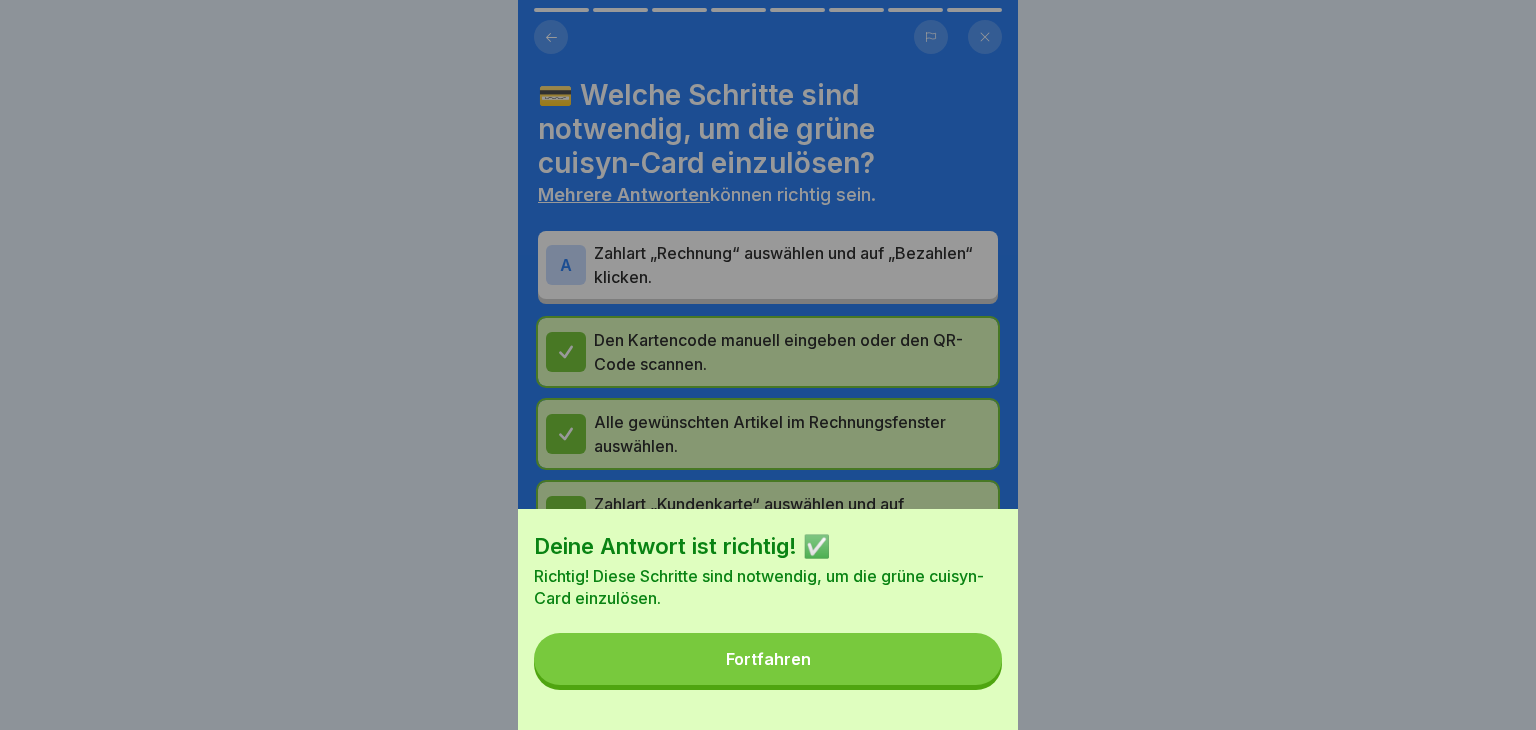click on "Fortfahren" at bounding box center [768, 659] 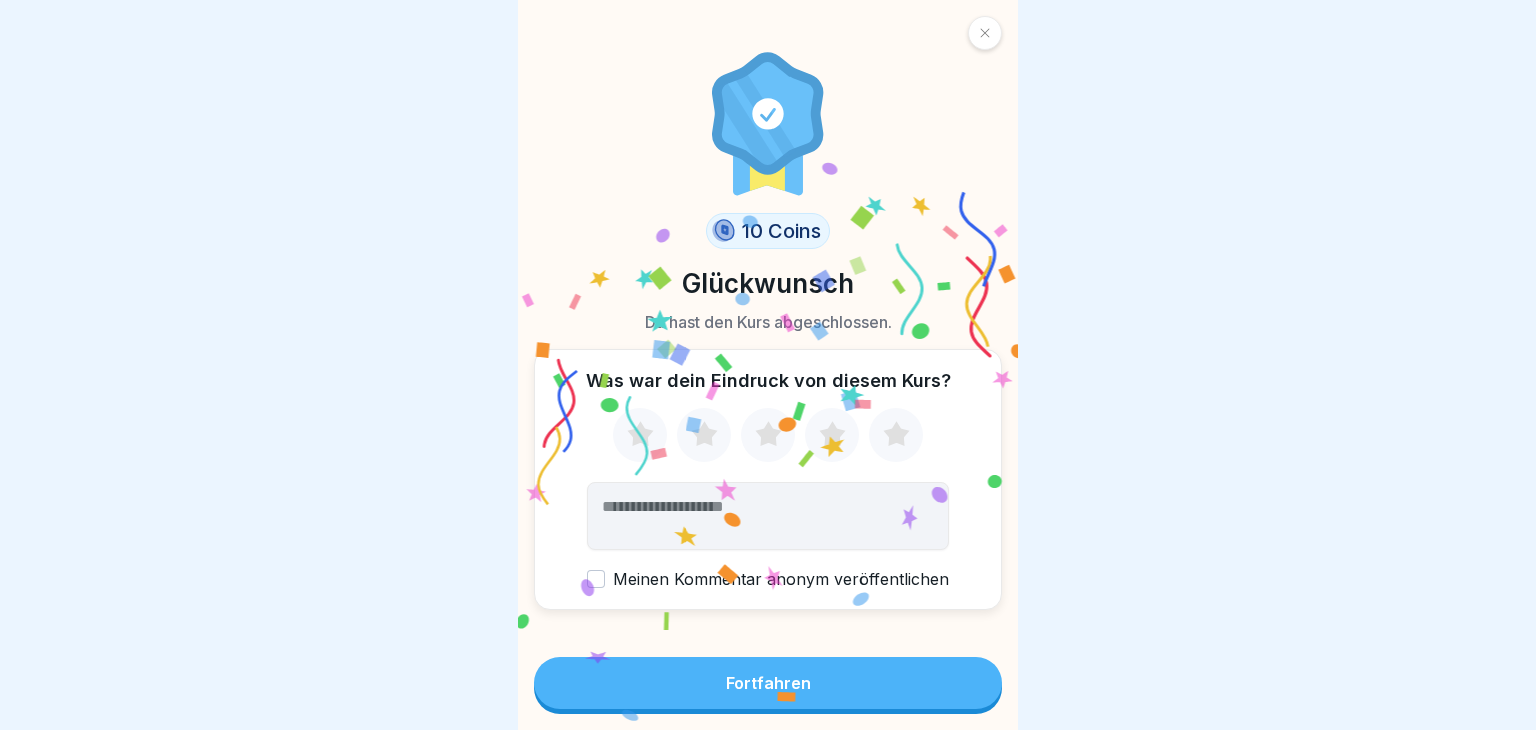 click on "Fortfahren" at bounding box center [768, 683] 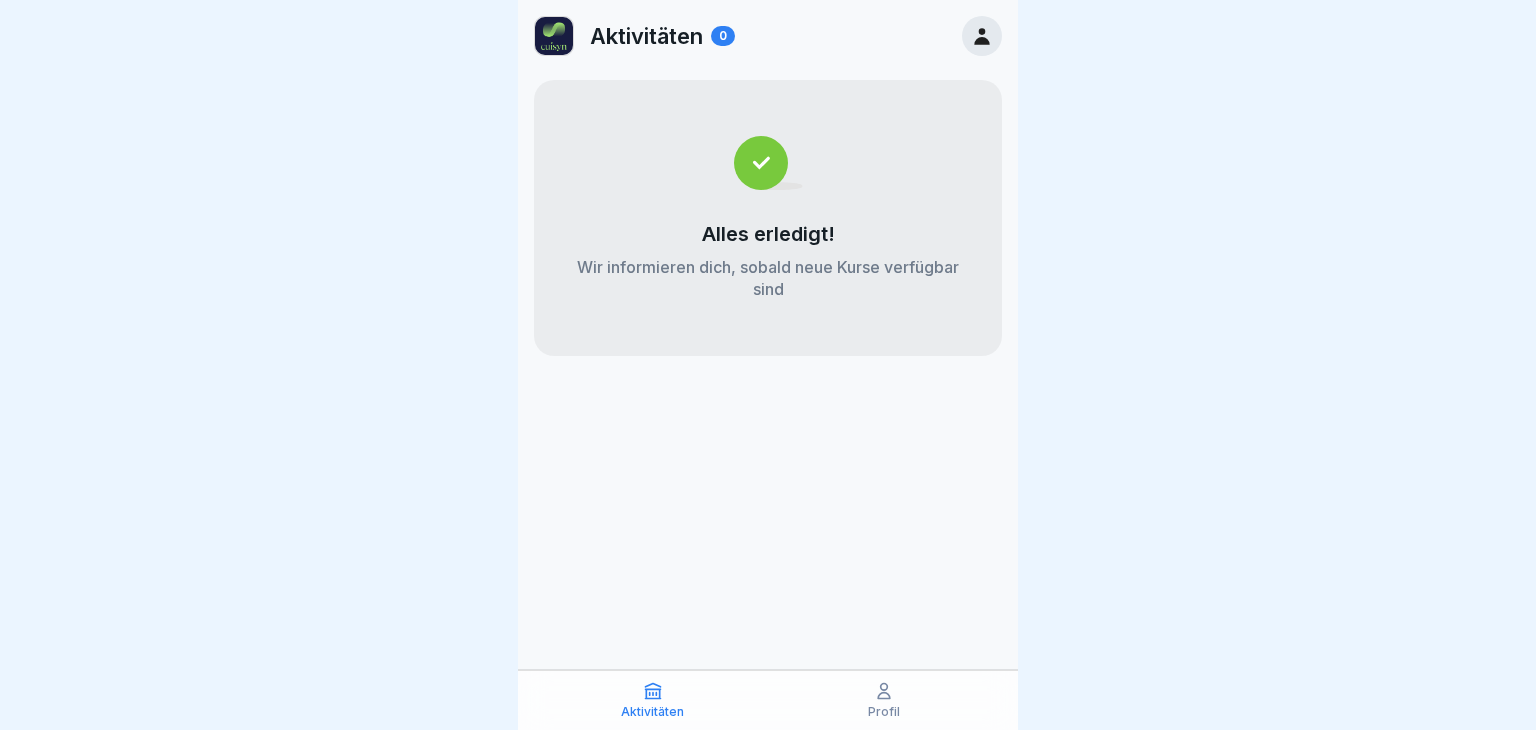 click on "Profil" at bounding box center [883, 700] 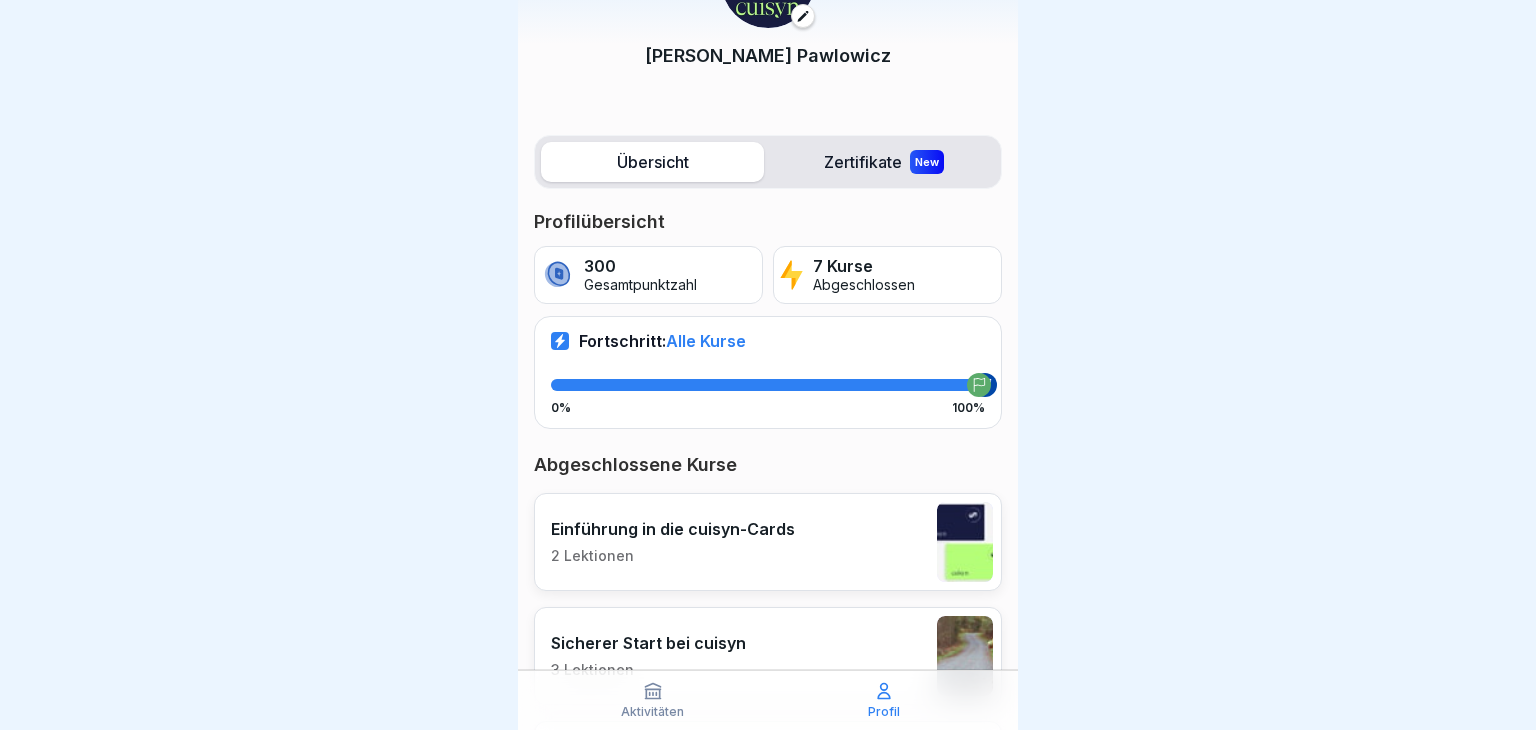 scroll, scrollTop: 112, scrollLeft: 0, axis: vertical 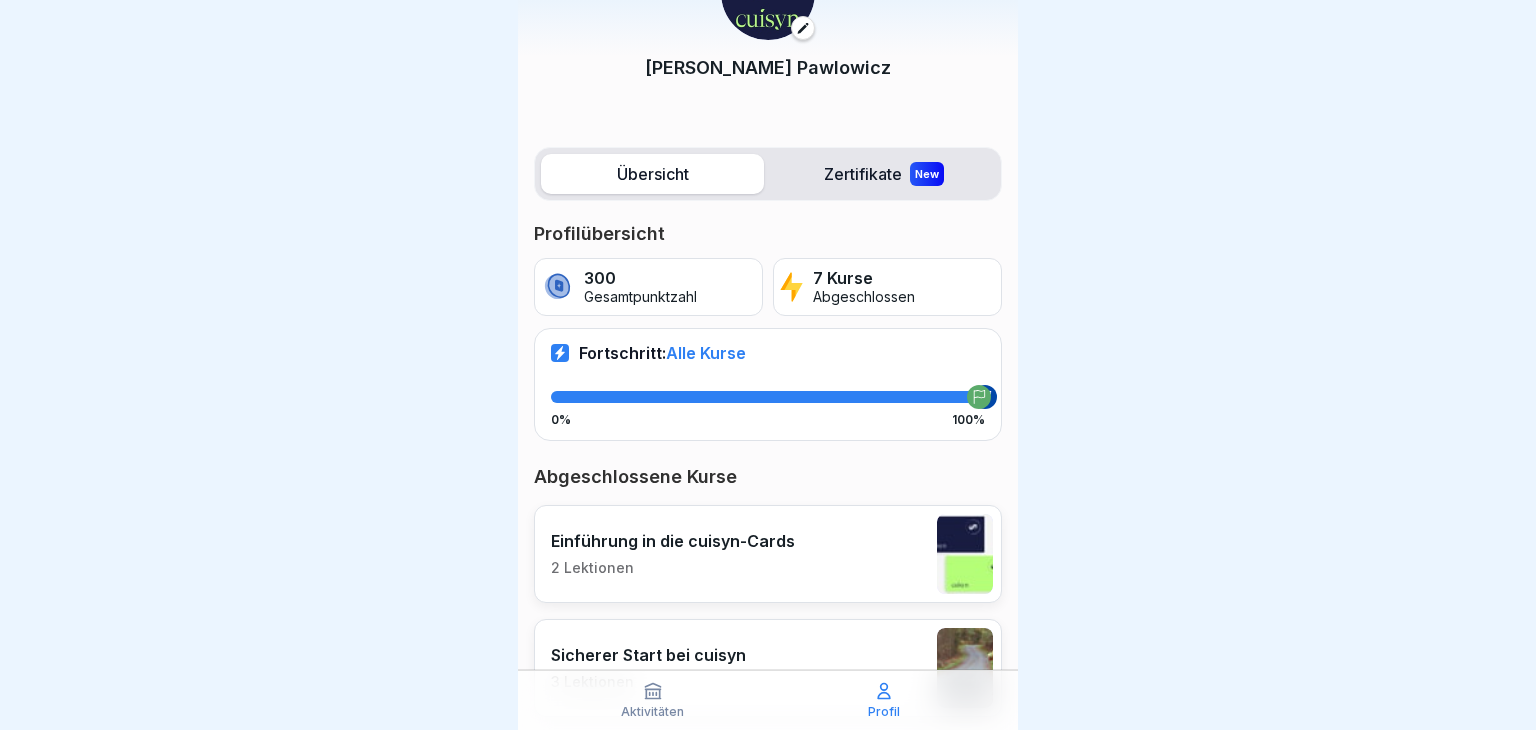 click at bounding box center (979, 397) 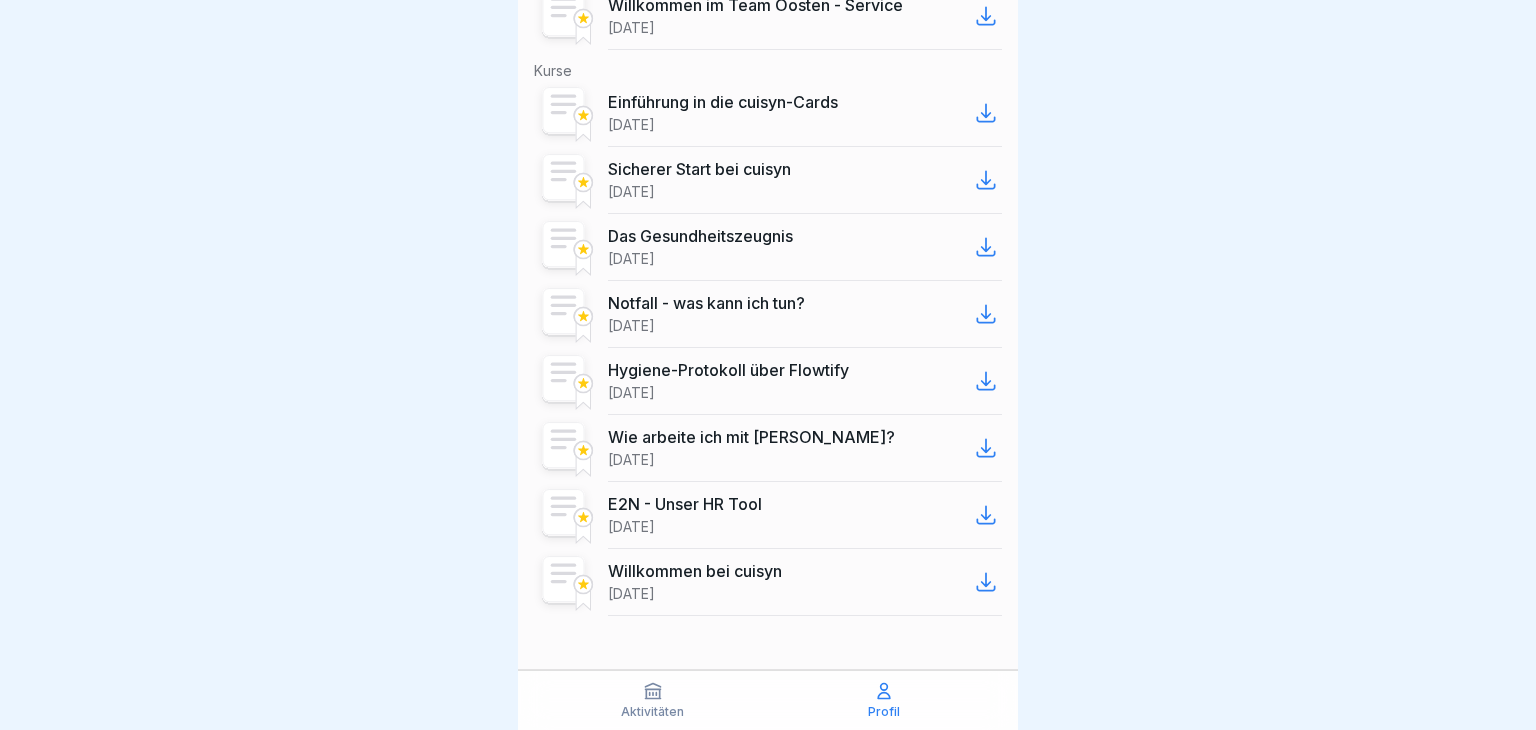 scroll, scrollTop: 0, scrollLeft: 0, axis: both 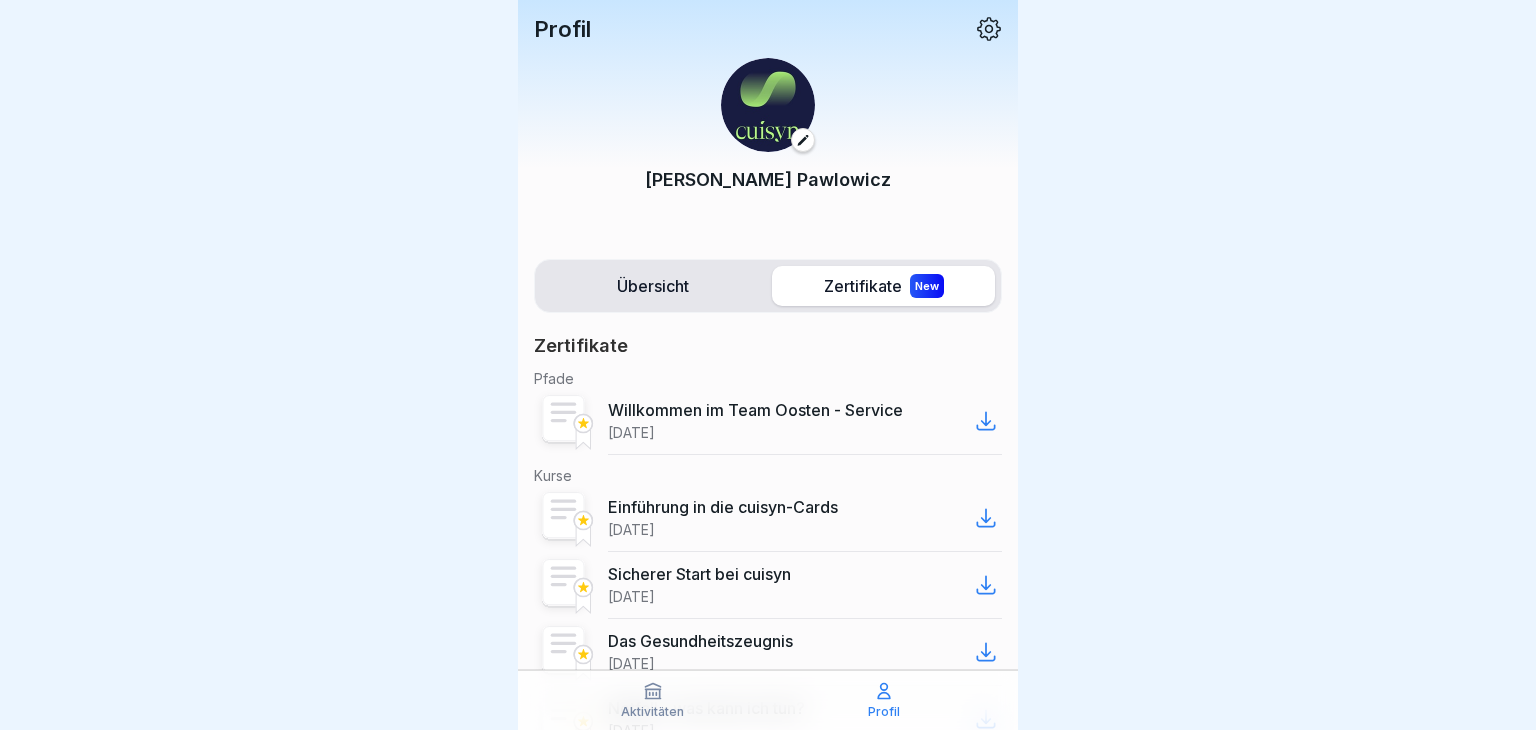click on "Übersicht" at bounding box center [652, 286] 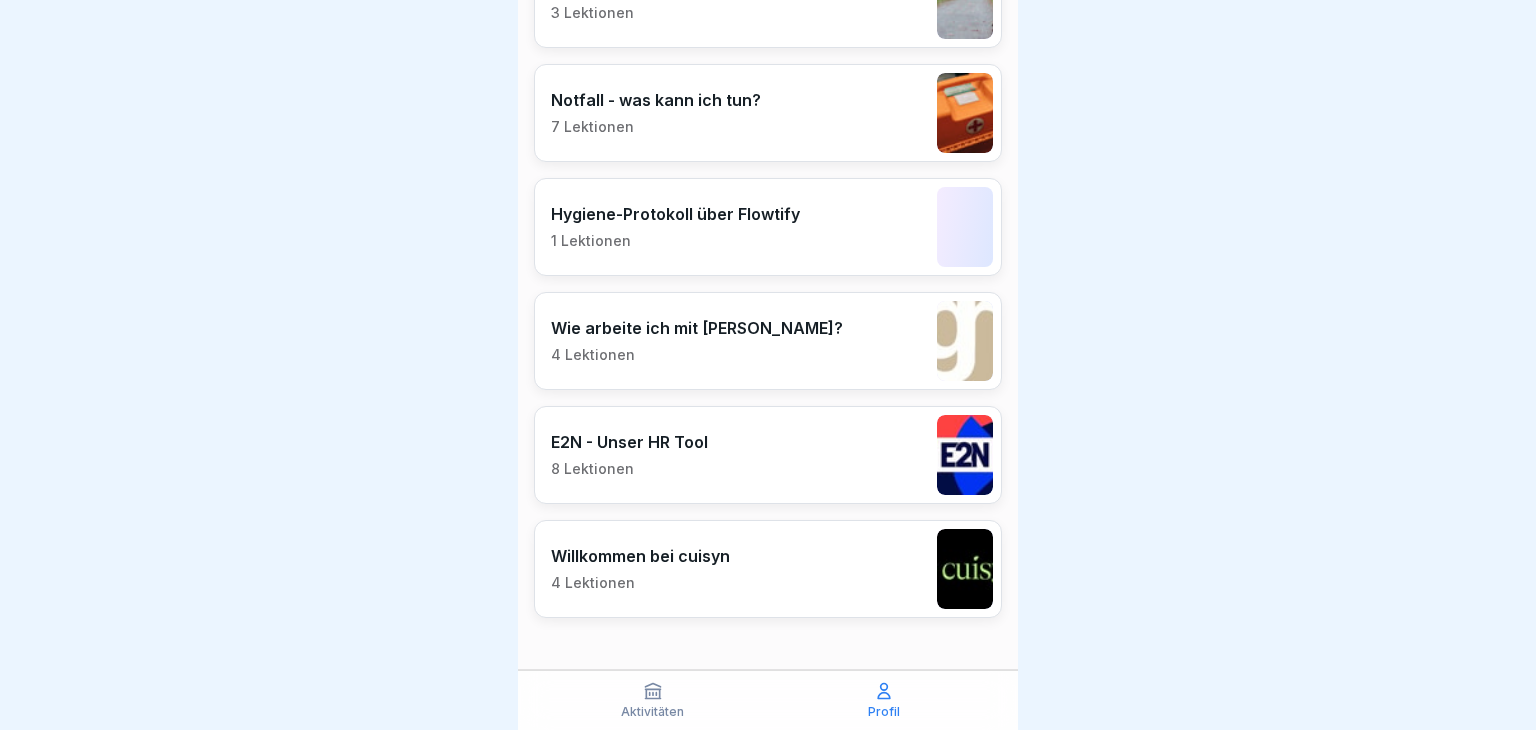 scroll, scrollTop: 0, scrollLeft: 0, axis: both 